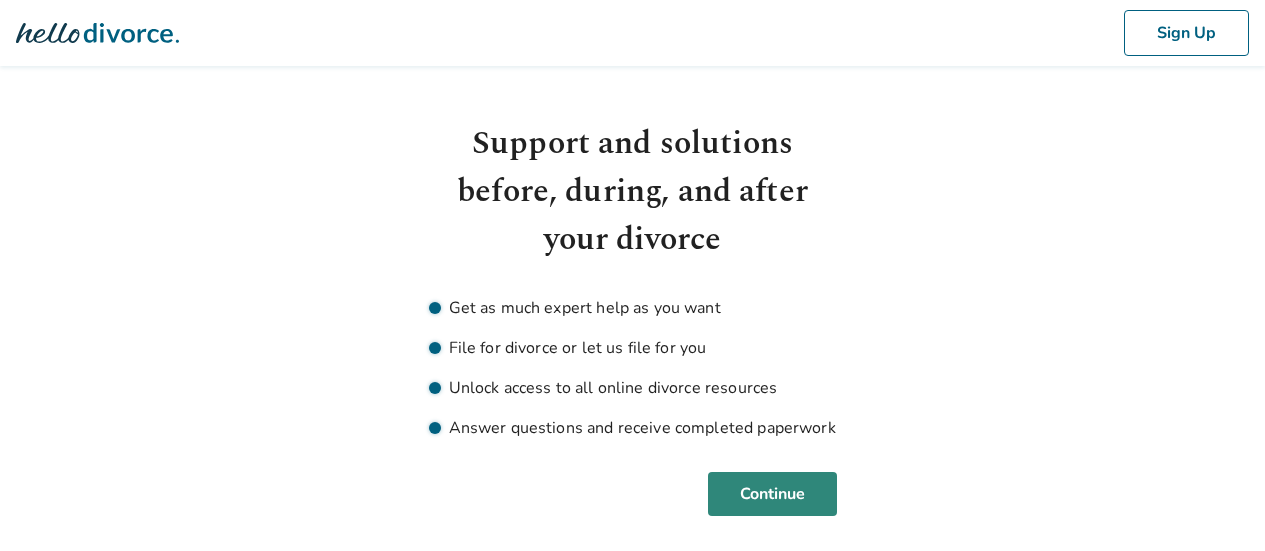 scroll, scrollTop: 0, scrollLeft: 0, axis: both 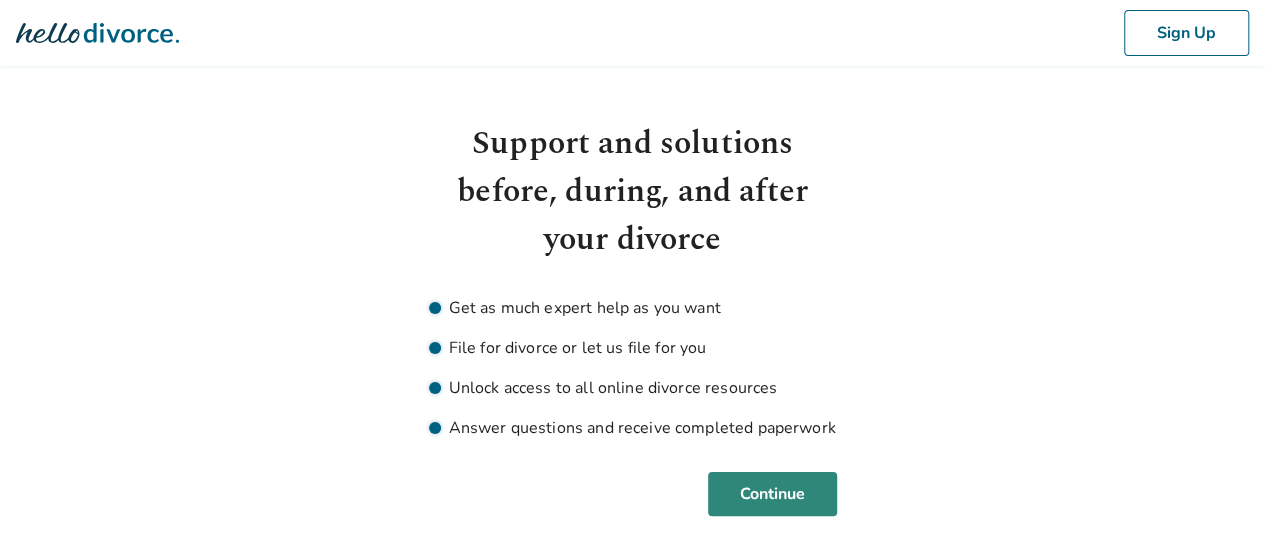 click on "Continue" at bounding box center [772, 494] 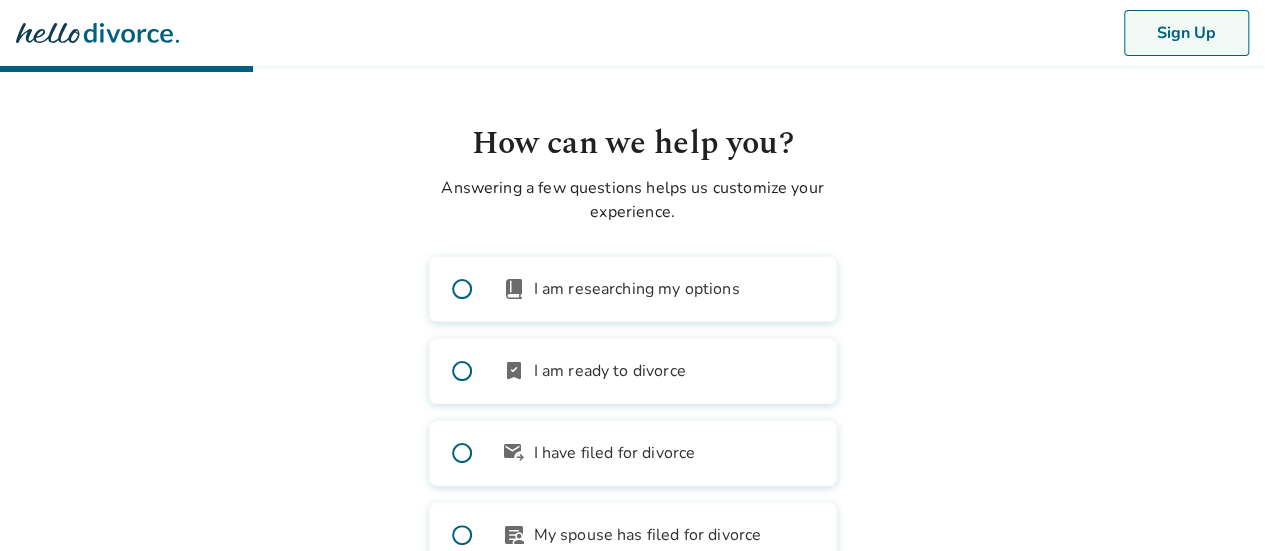 click on "Sign Up" at bounding box center (1186, 33) 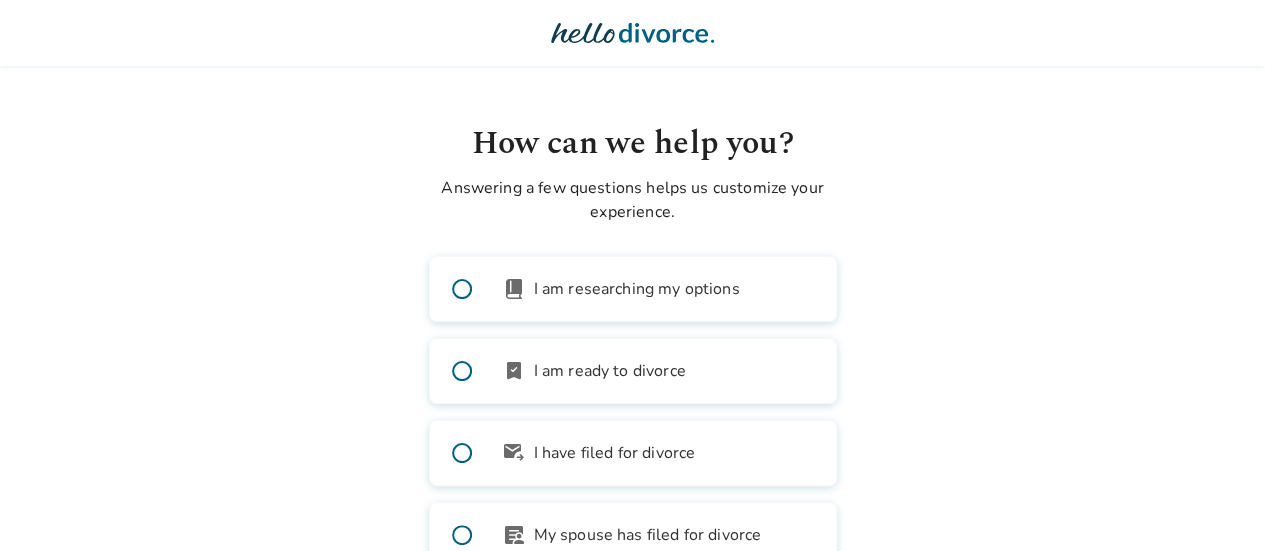 click on "I am ready to divorce" at bounding box center [610, 371] 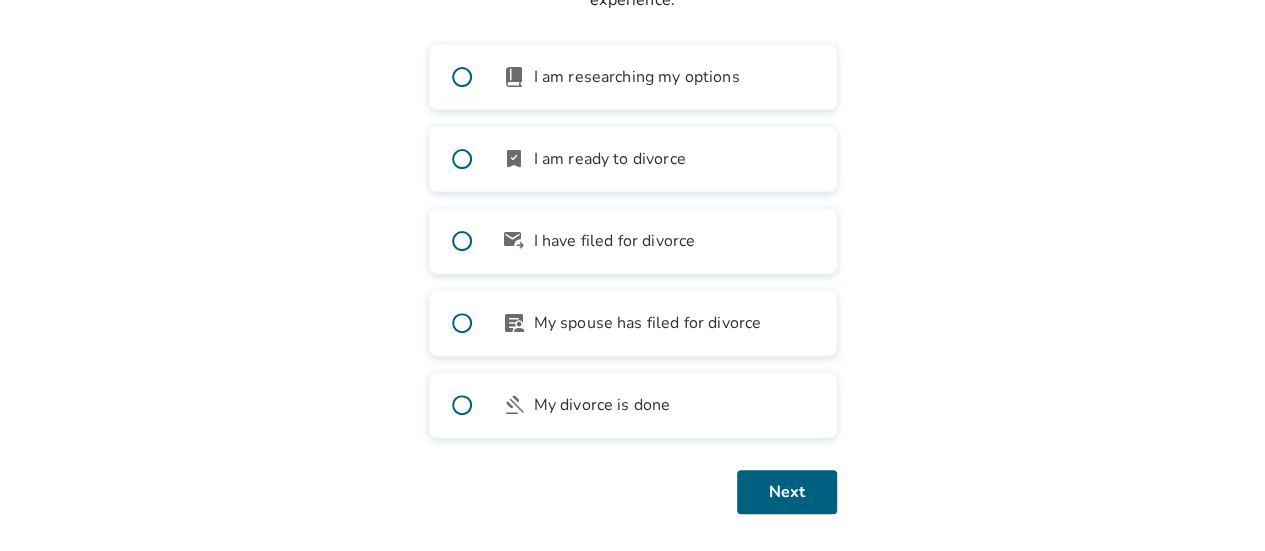 scroll, scrollTop: 219, scrollLeft: 0, axis: vertical 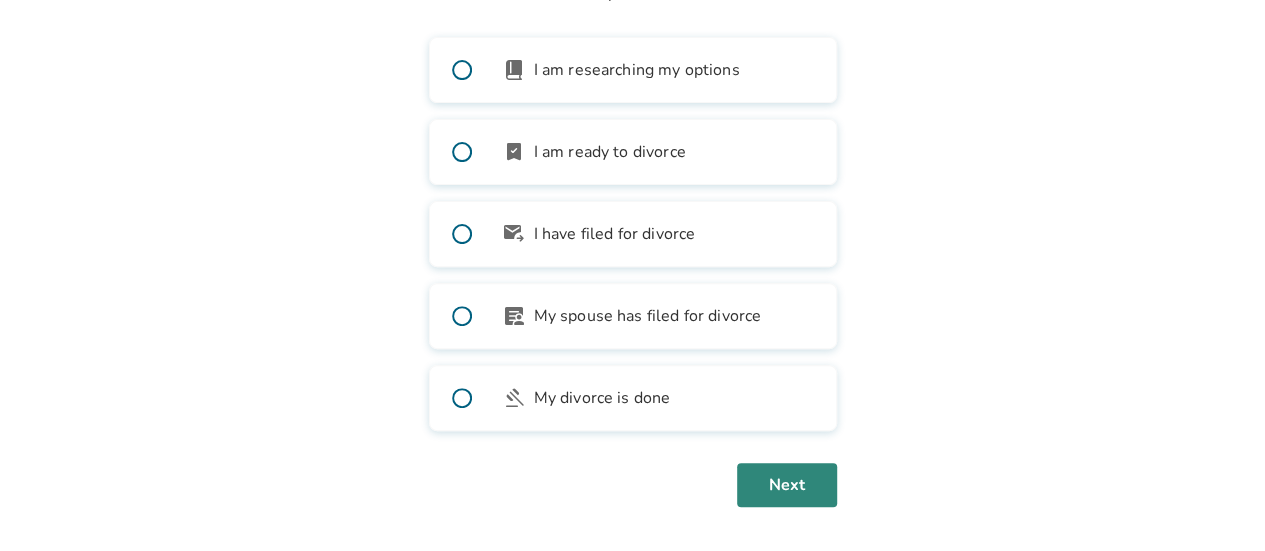 click on "Next" at bounding box center [787, 485] 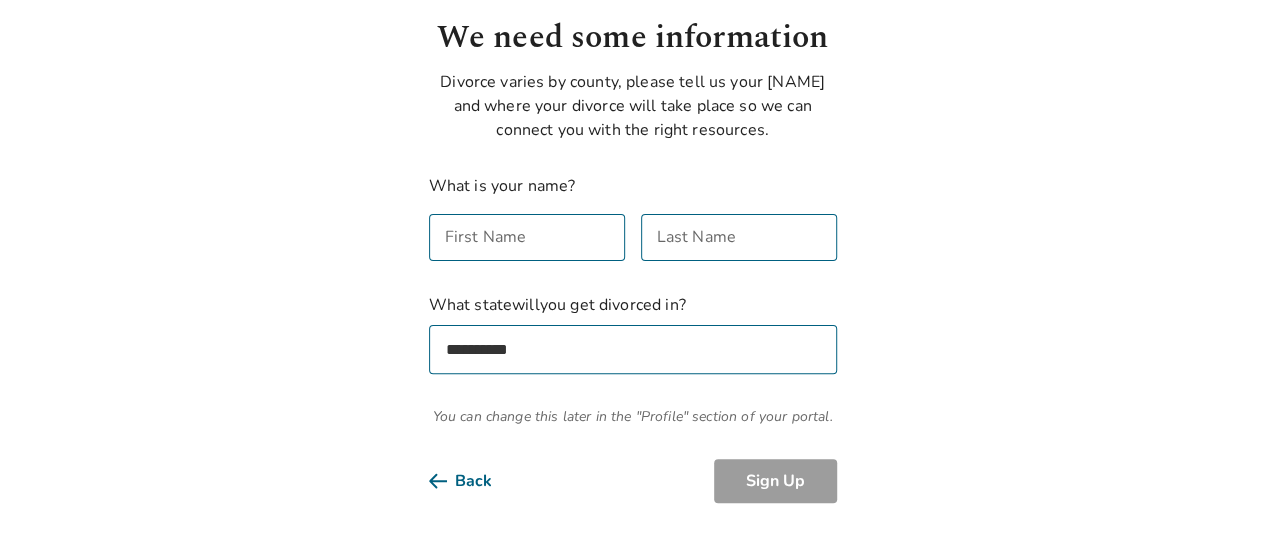scroll, scrollTop: 104, scrollLeft: 0, axis: vertical 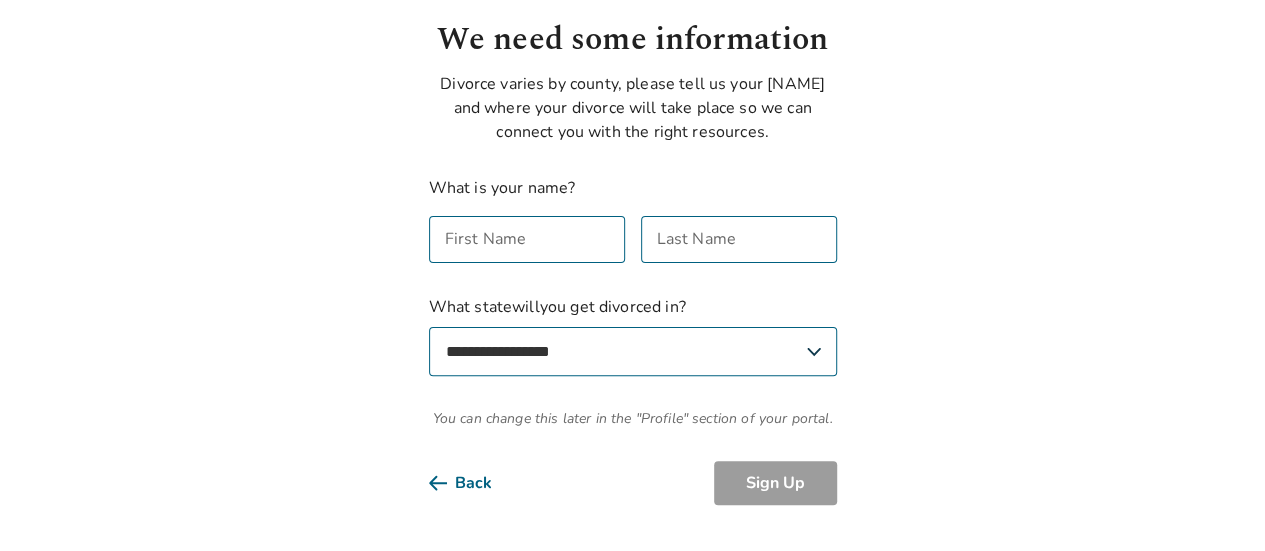 click on "Back" at bounding box center (476, 483) 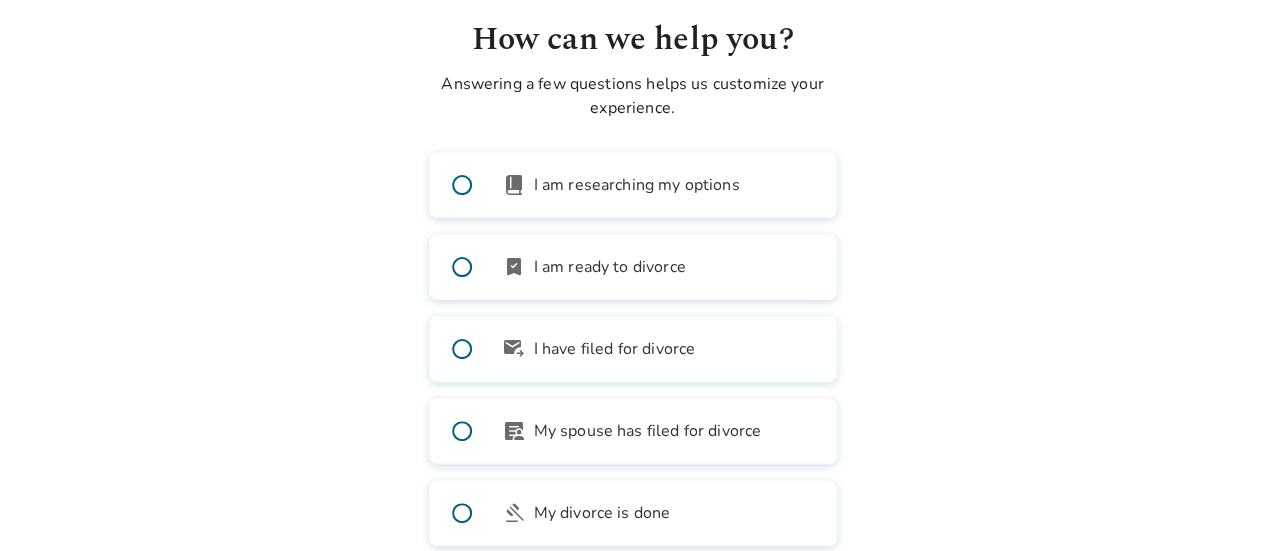 scroll, scrollTop: 0, scrollLeft: 0, axis: both 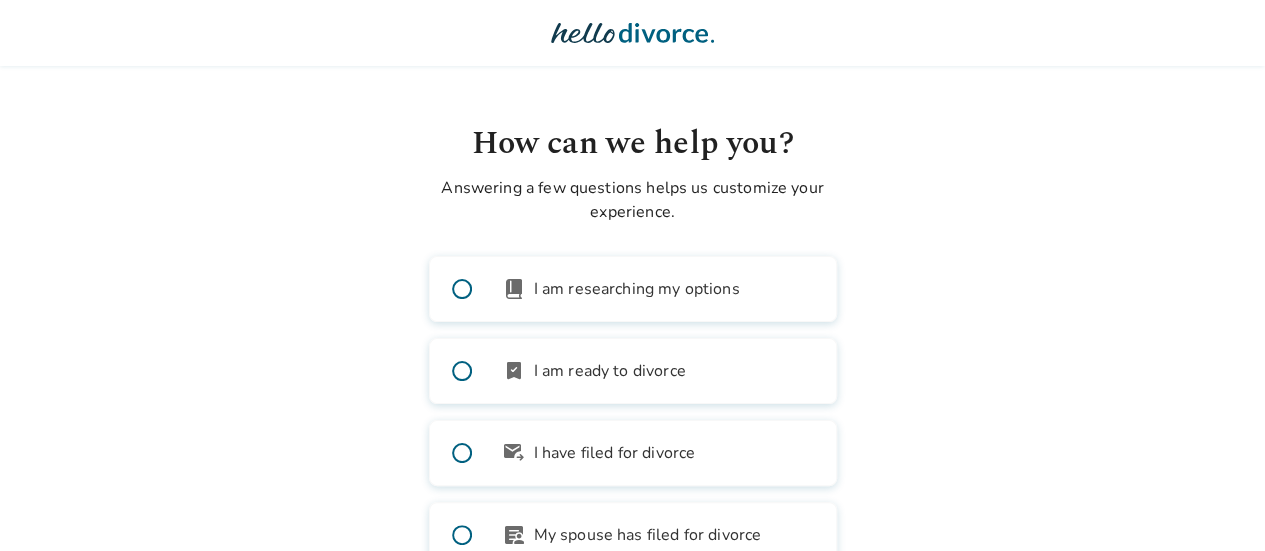 click 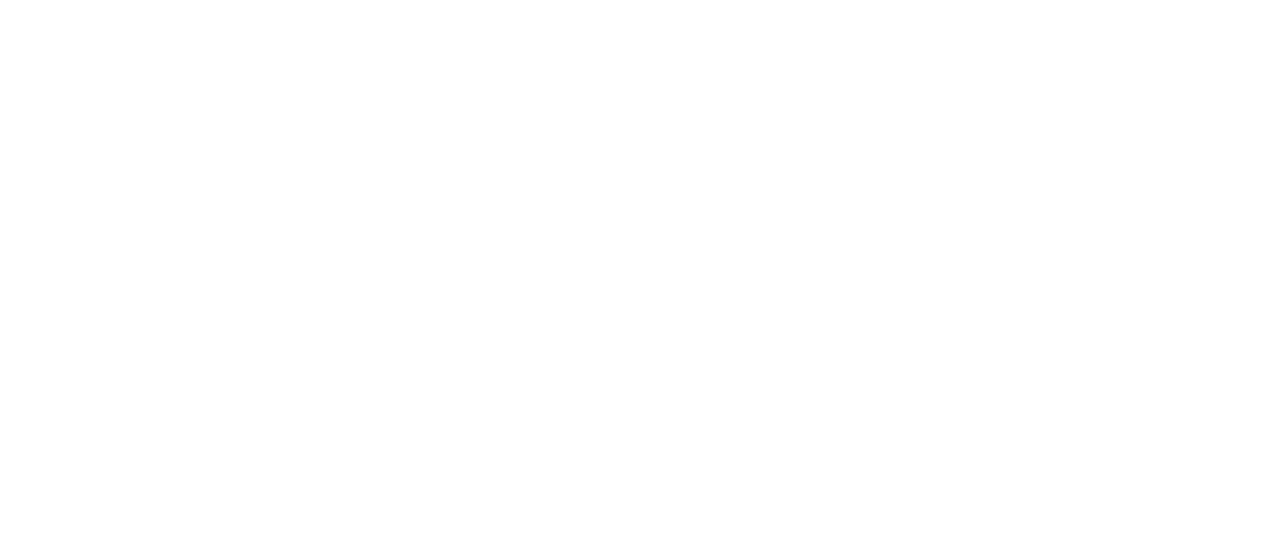 scroll, scrollTop: 0, scrollLeft: 0, axis: both 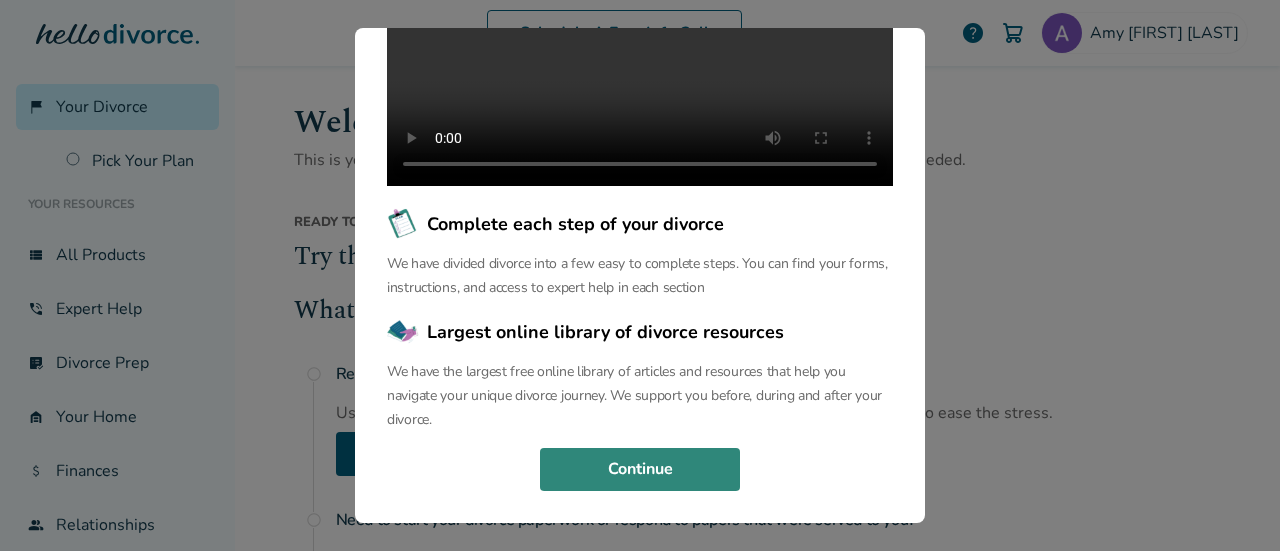 click on "Continue" at bounding box center (640, 470) 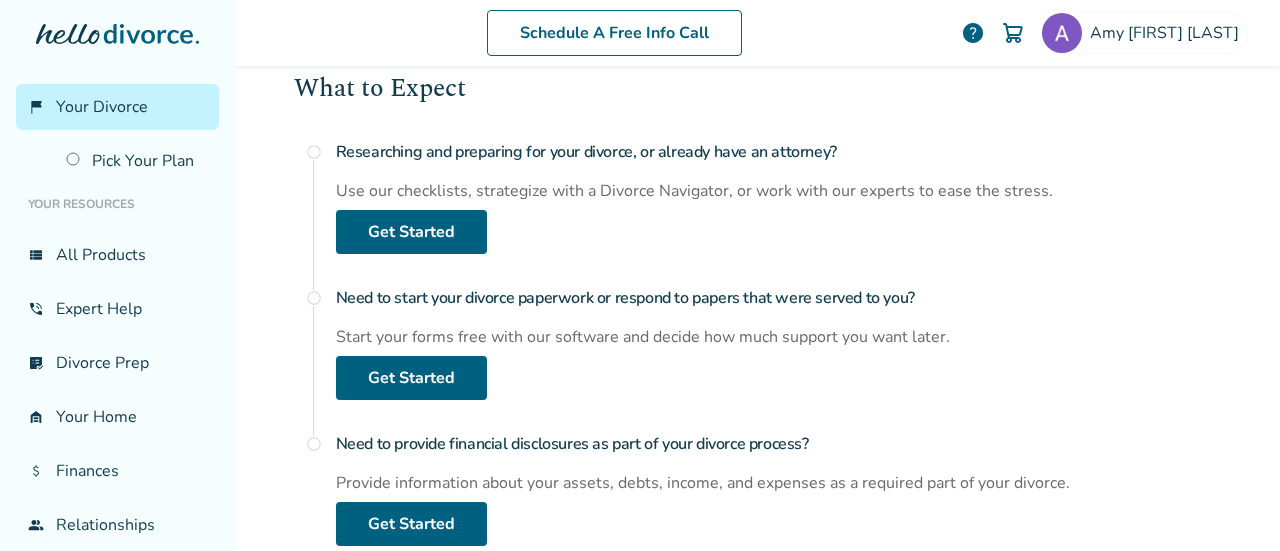 scroll, scrollTop: 294, scrollLeft: 0, axis: vertical 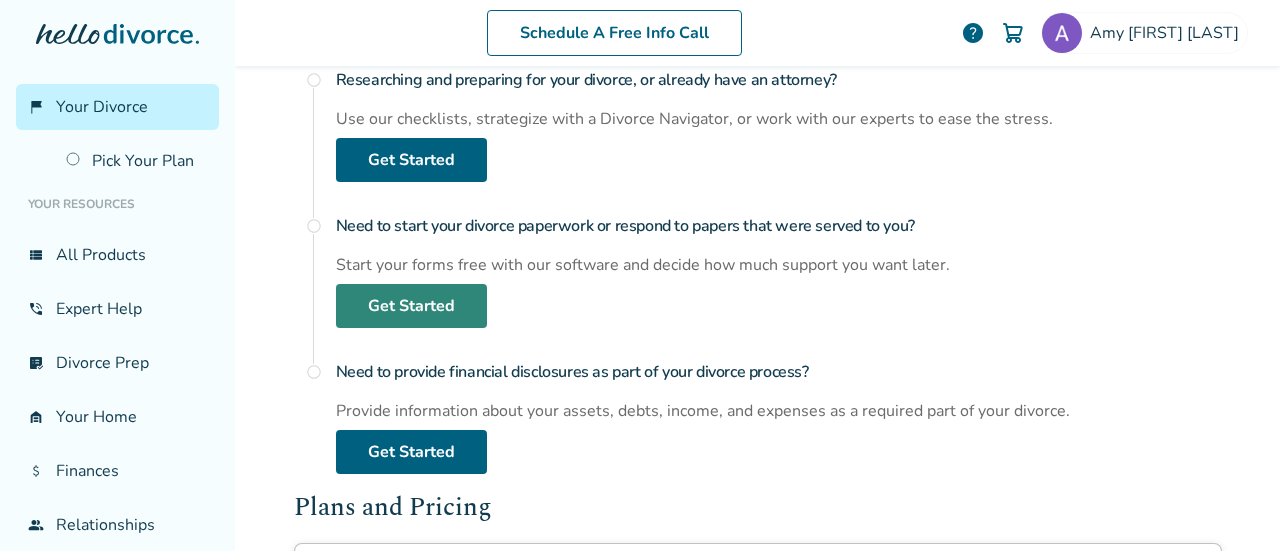 click on "Get Started" at bounding box center (411, 306) 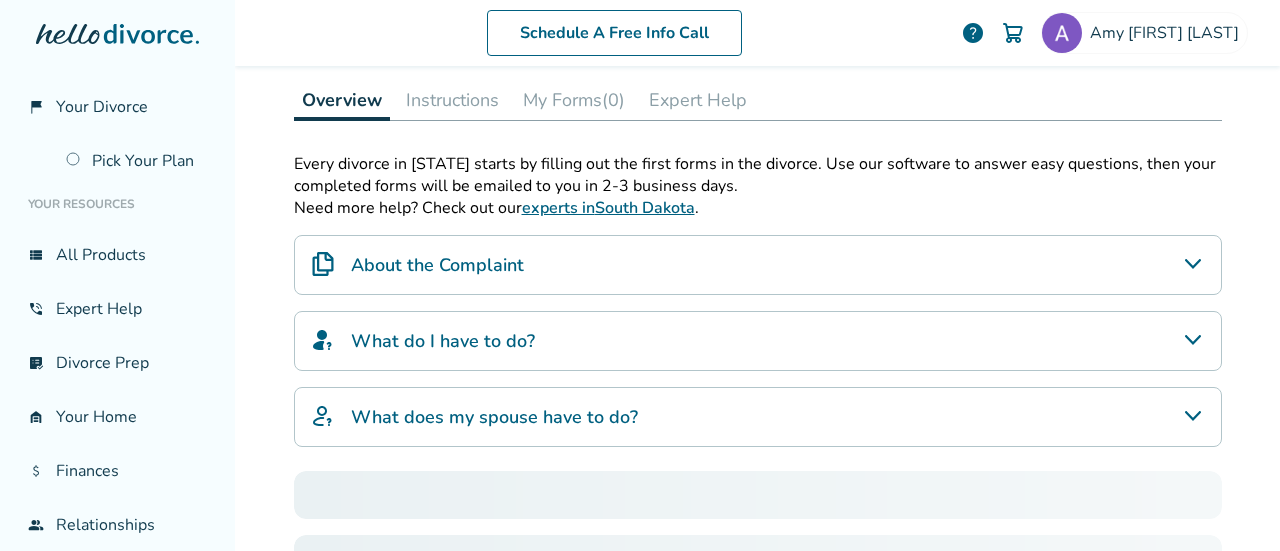 scroll, scrollTop: 98, scrollLeft: 0, axis: vertical 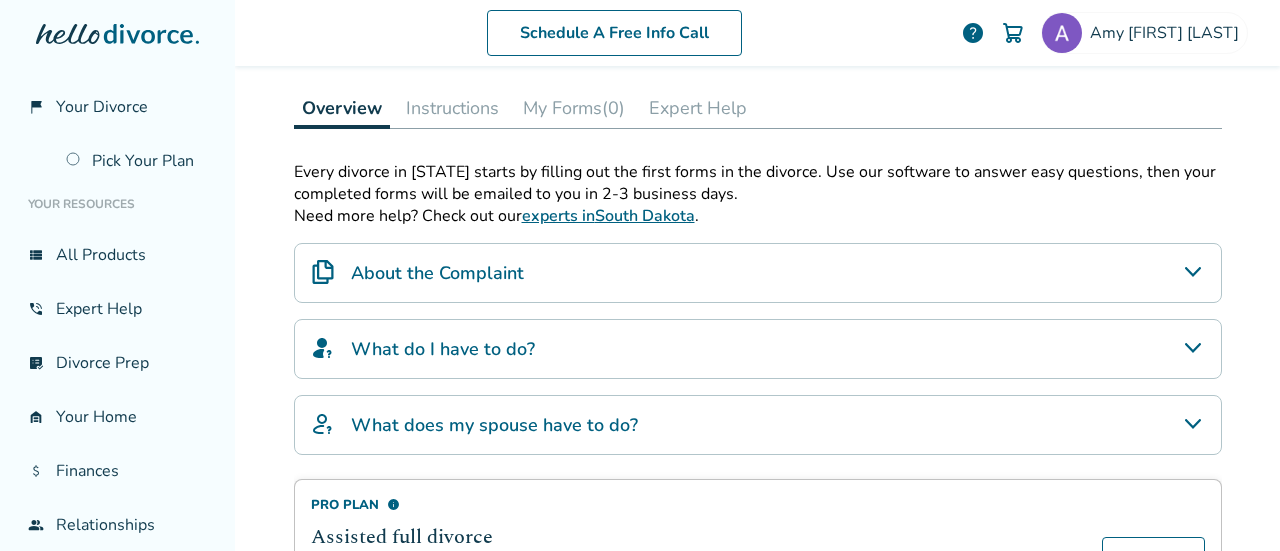 click on "About the Complaint" at bounding box center (758, 273) 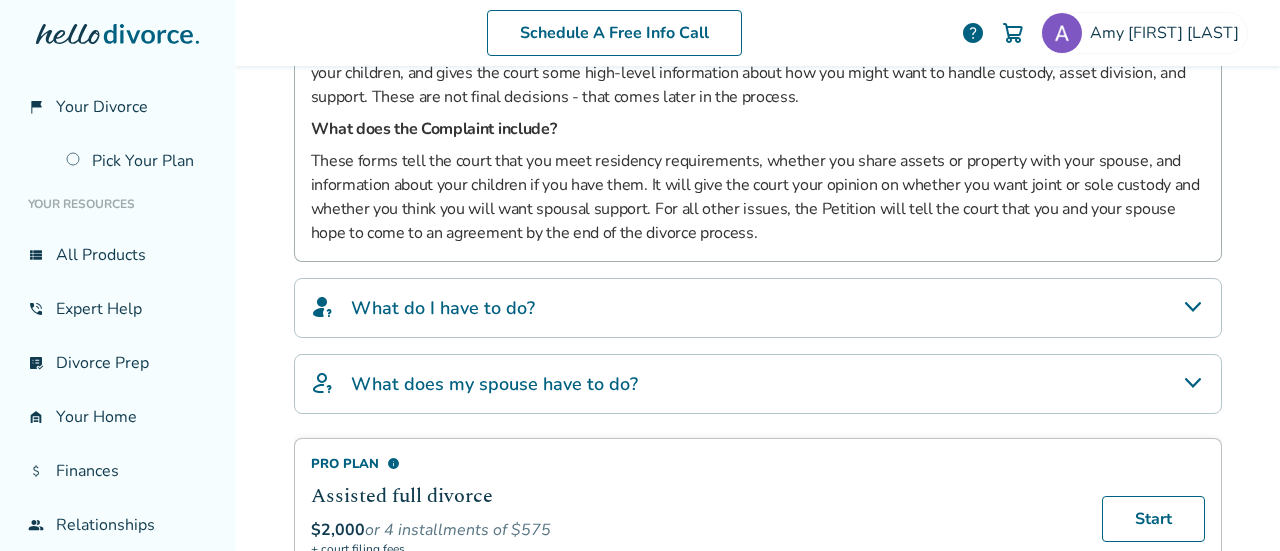 scroll, scrollTop: 610, scrollLeft: 0, axis: vertical 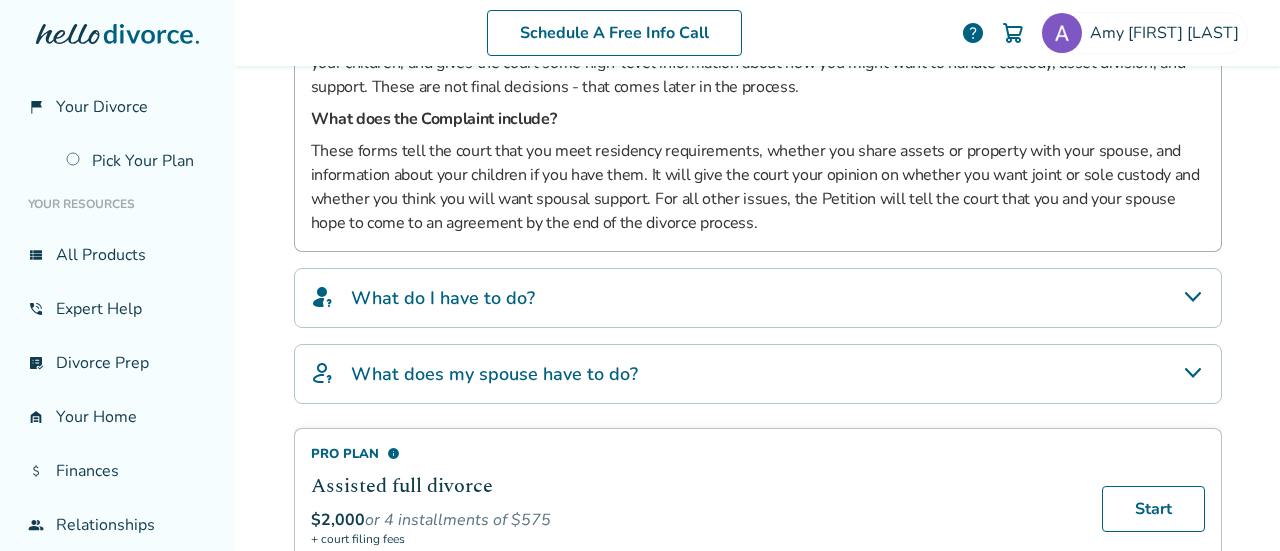 click on "What do I have to do?" at bounding box center (758, 298) 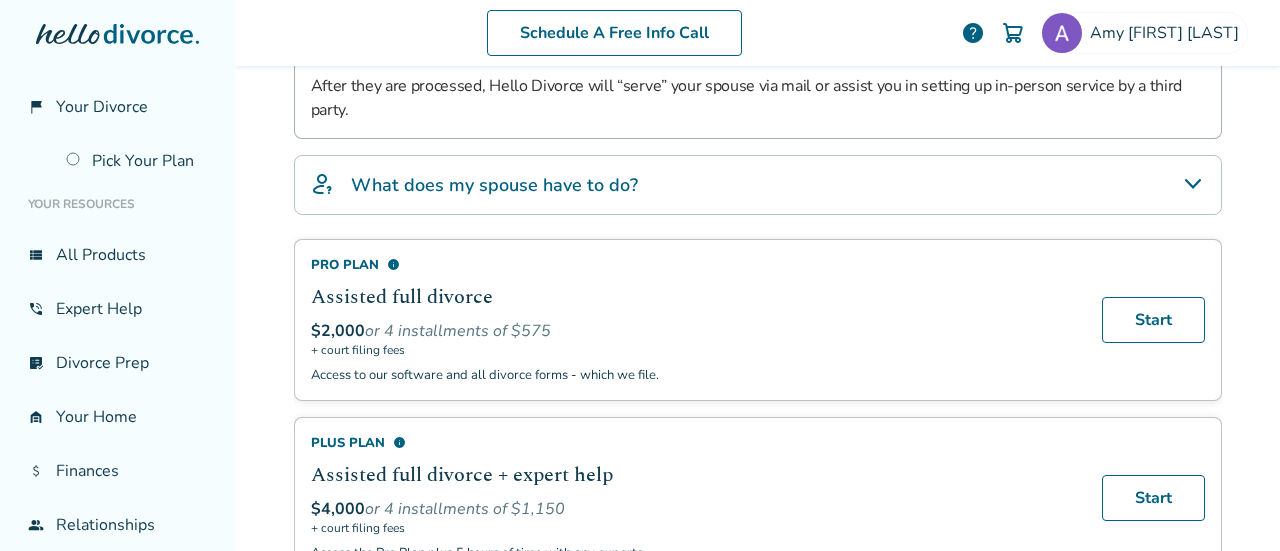 scroll, scrollTop: 994, scrollLeft: 0, axis: vertical 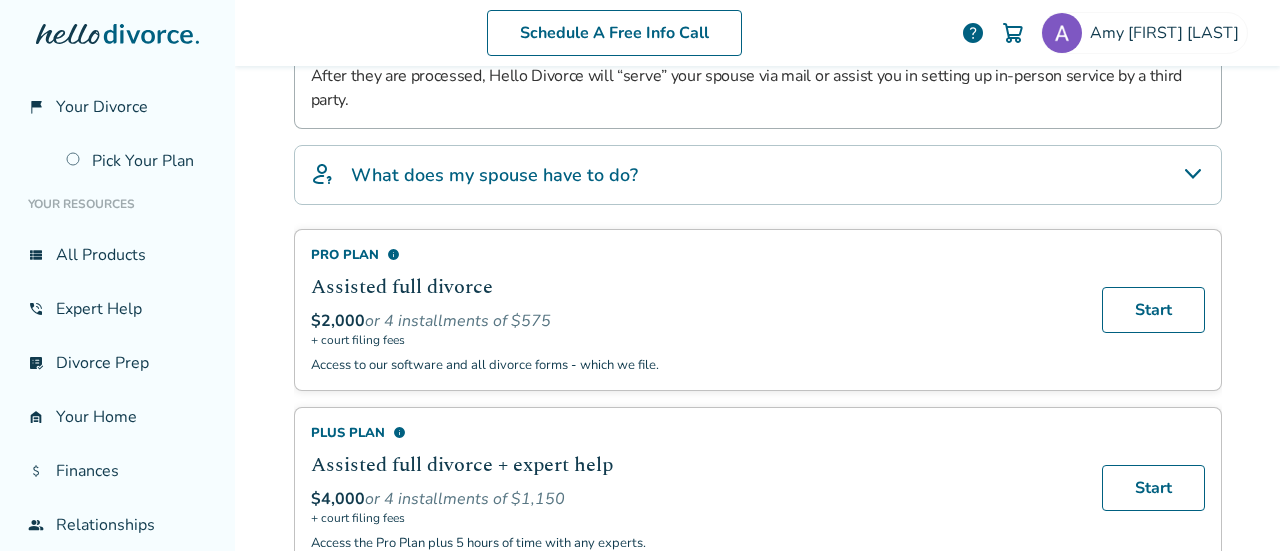 click 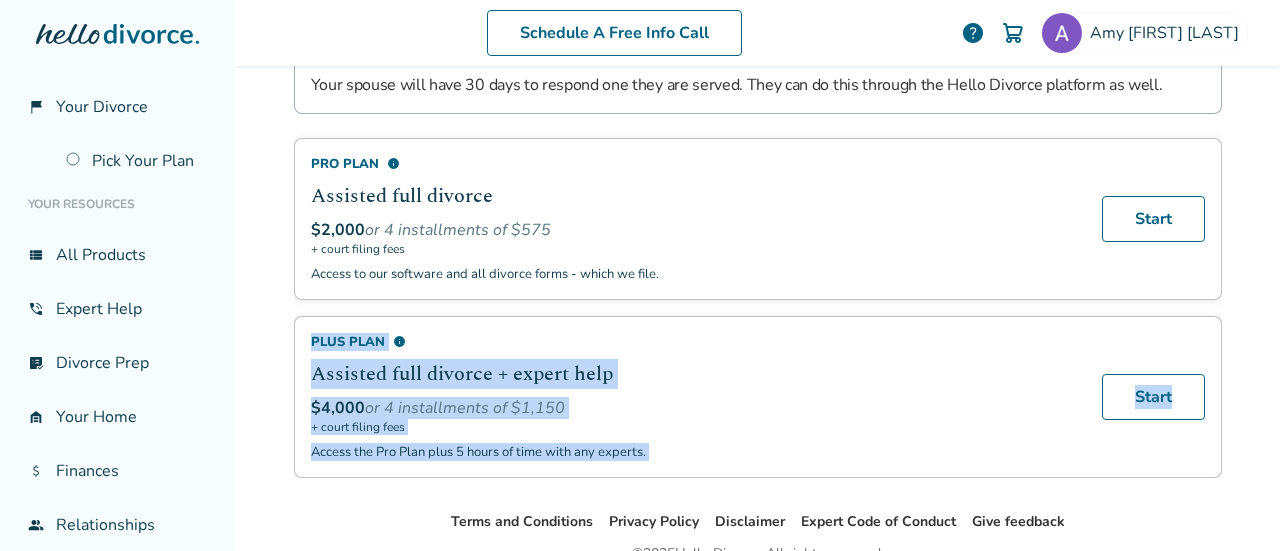 scroll, scrollTop: 1144, scrollLeft: 0, axis: vertical 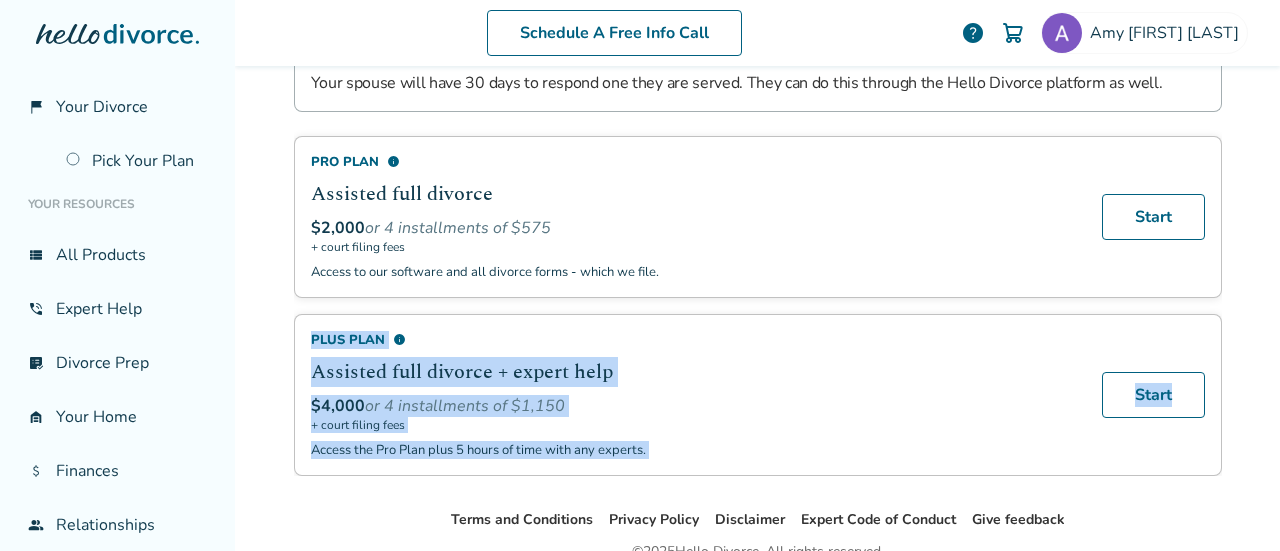 drag, startPoint x: 1279, startPoint y: 333, endPoint x: 1279, endPoint y: 377, distance: 44 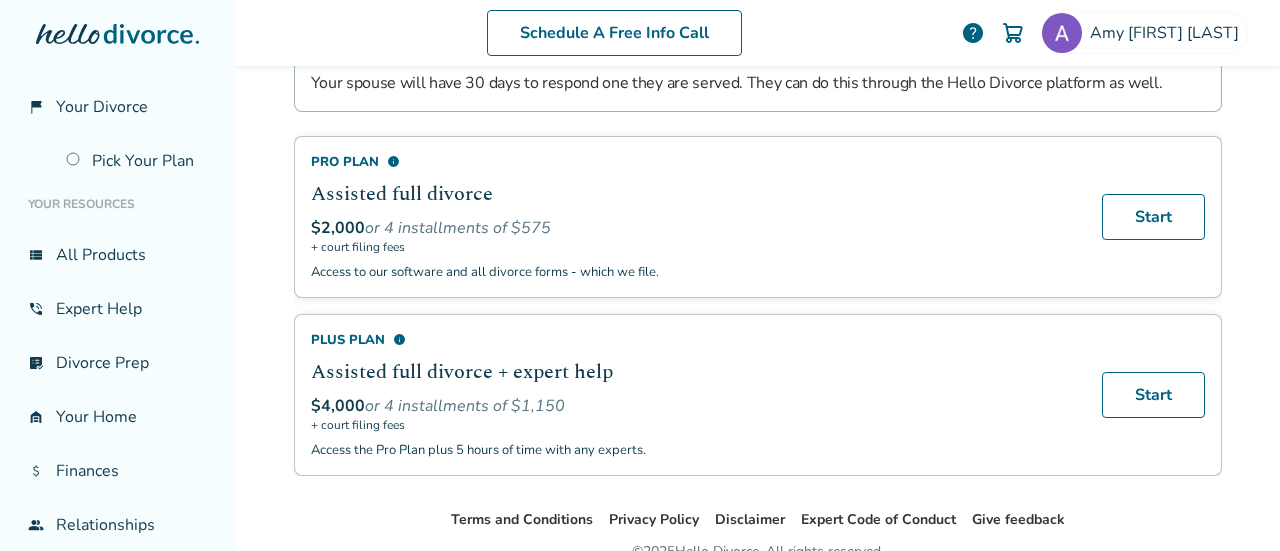 click on "Pro Plan info Assisted full divorce $2,000 or 4 installments of $575 + court filing fees Access to our software and all divorce forms - which we file." at bounding box center [694, 217] 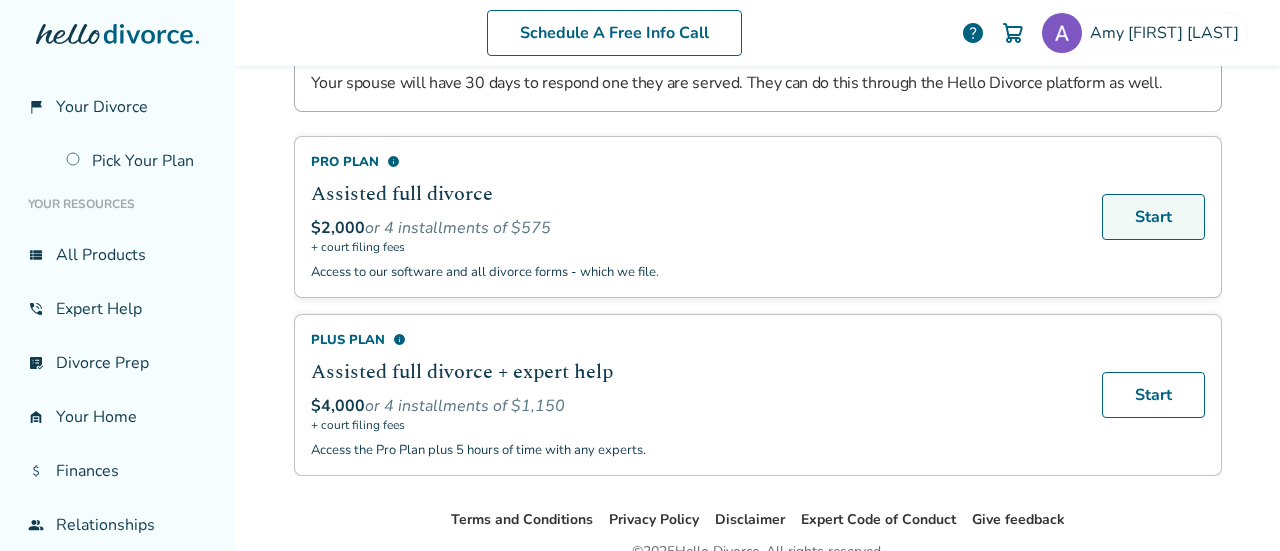 click on "Start" at bounding box center [1153, 217] 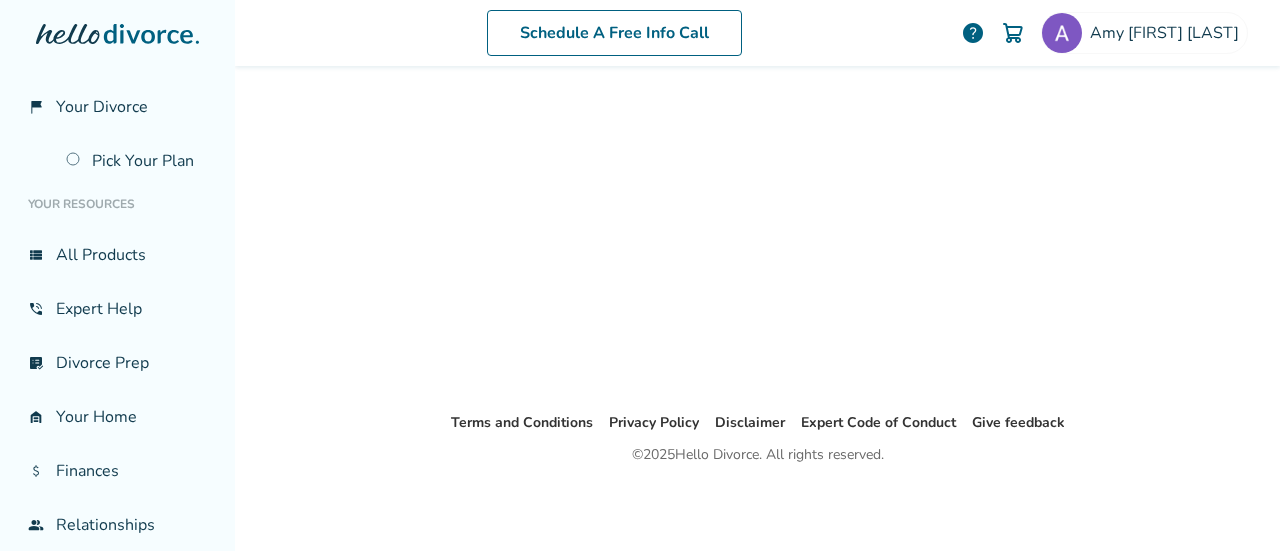 scroll, scrollTop: 98, scrollLeft: 0, axis: vertical 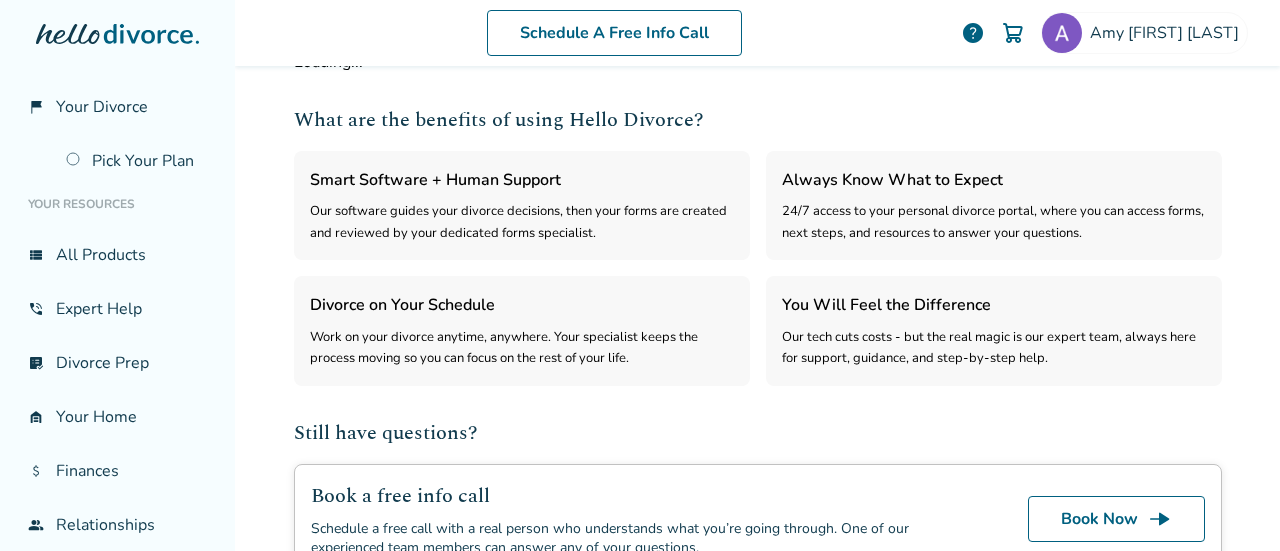 select on "***" 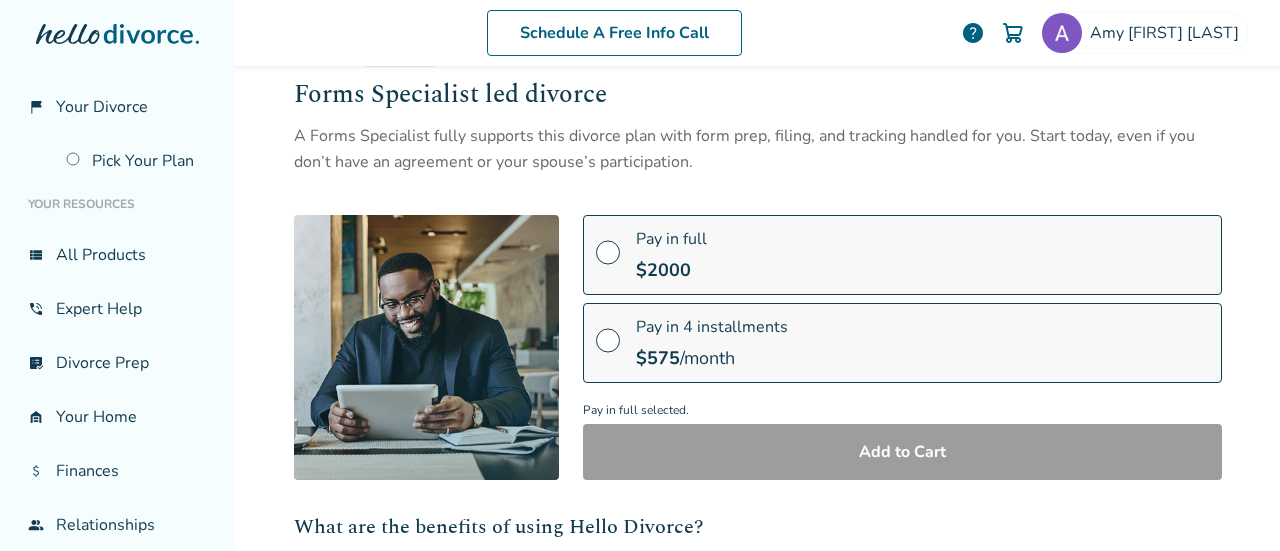 click at bounding box center (608, 260) 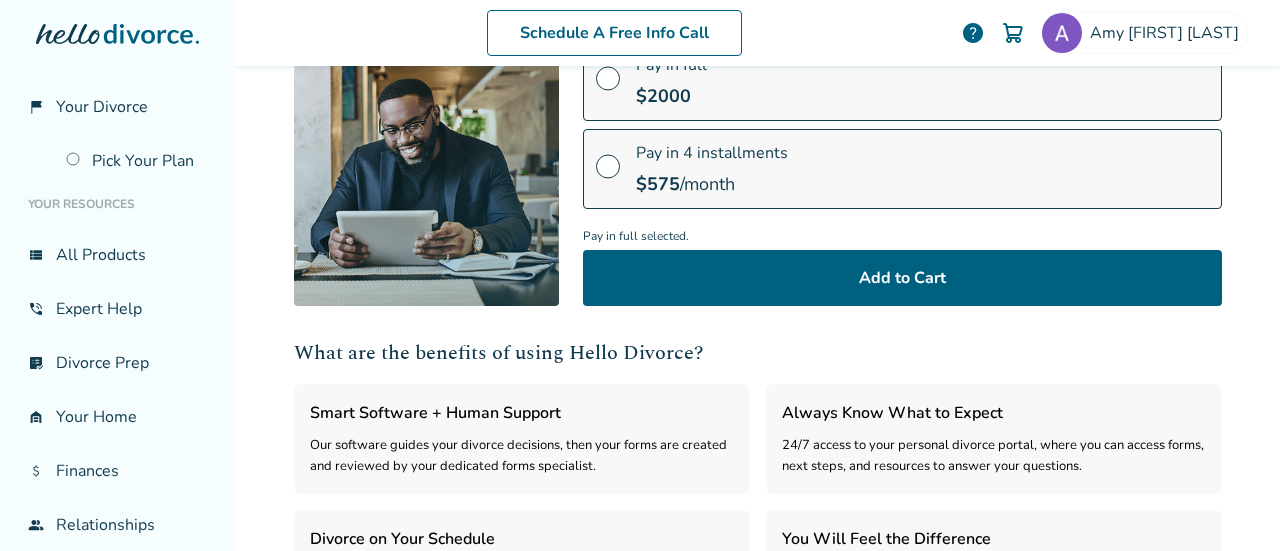 scroll, scrollTop: 270, scrollLeft: 0, axis: vertical 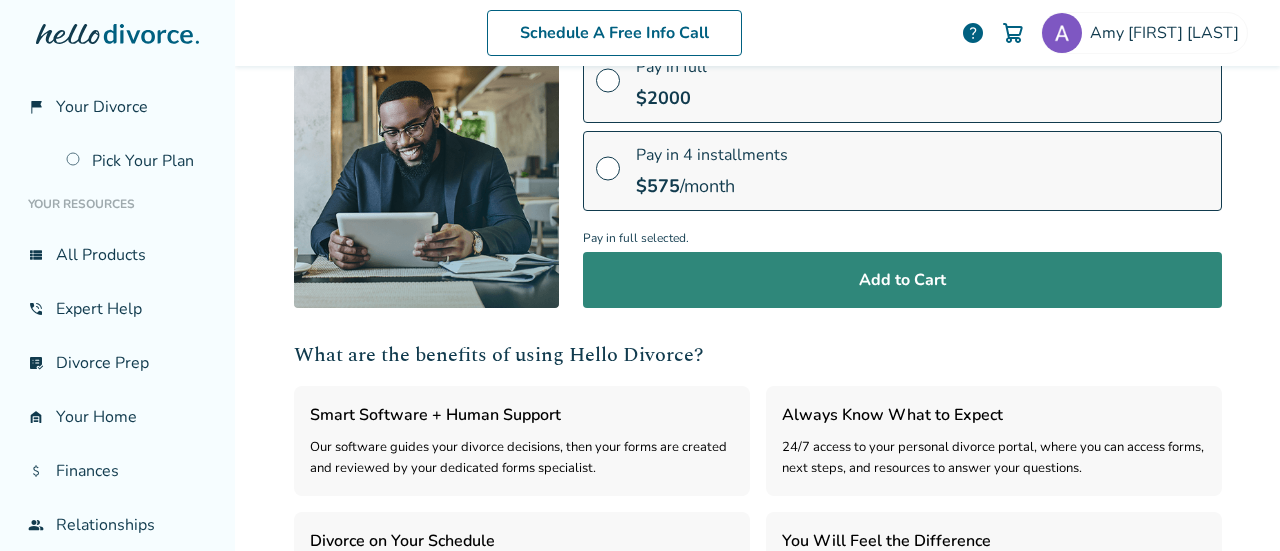 click on "Add to Cart" at bounding box center (902, 280) 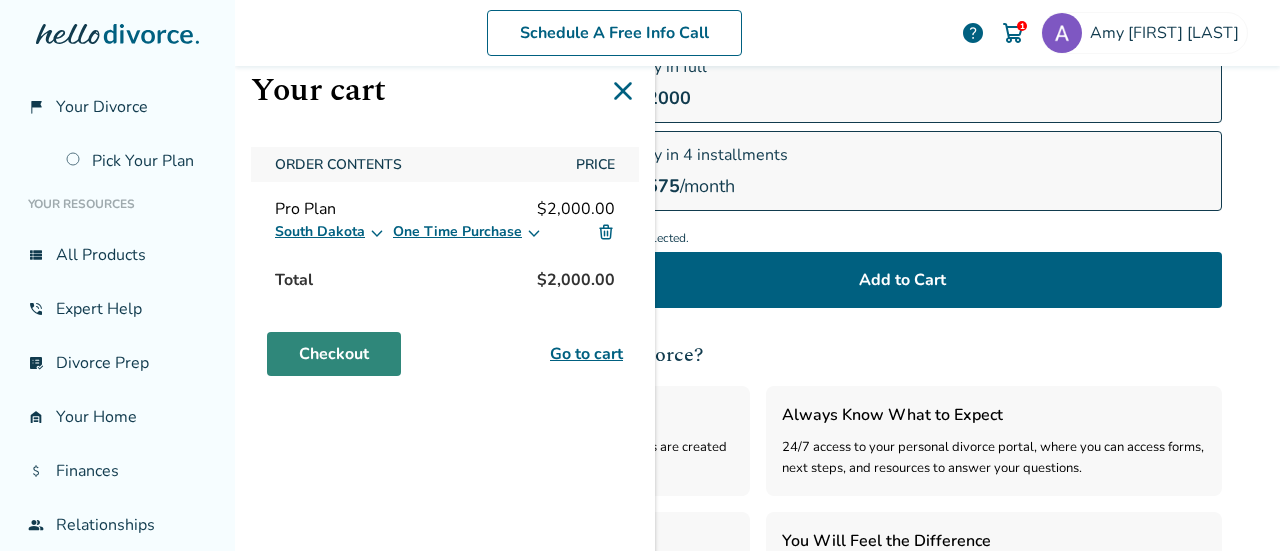 click on "Checkout" at bounding box center [334, 354] 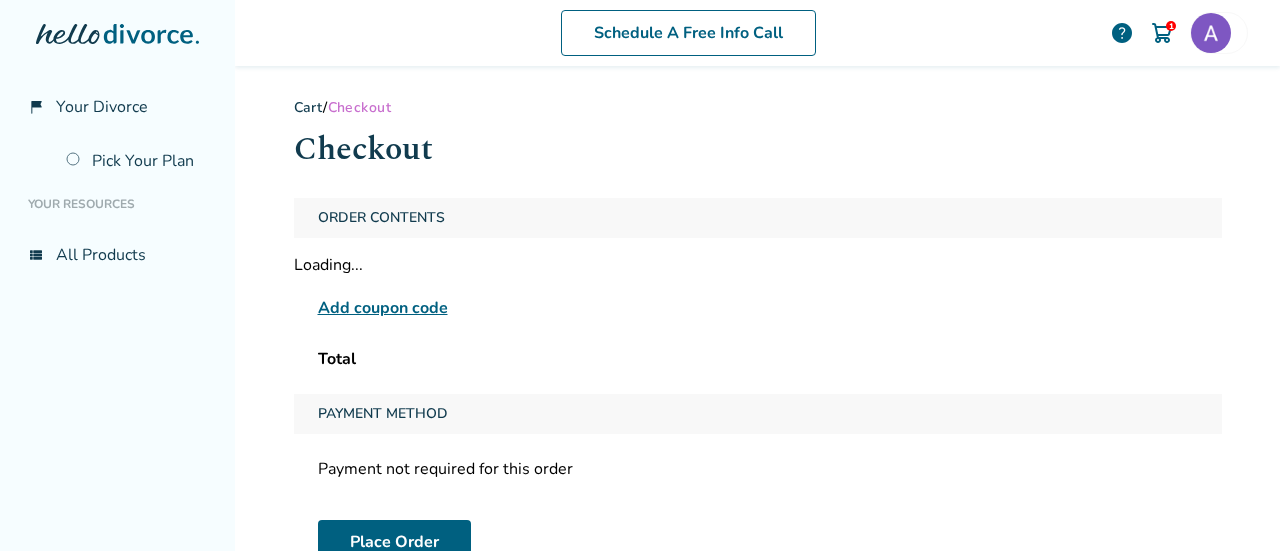 scroll, scrollTop: 0, scrollLeft: 0, axis: both 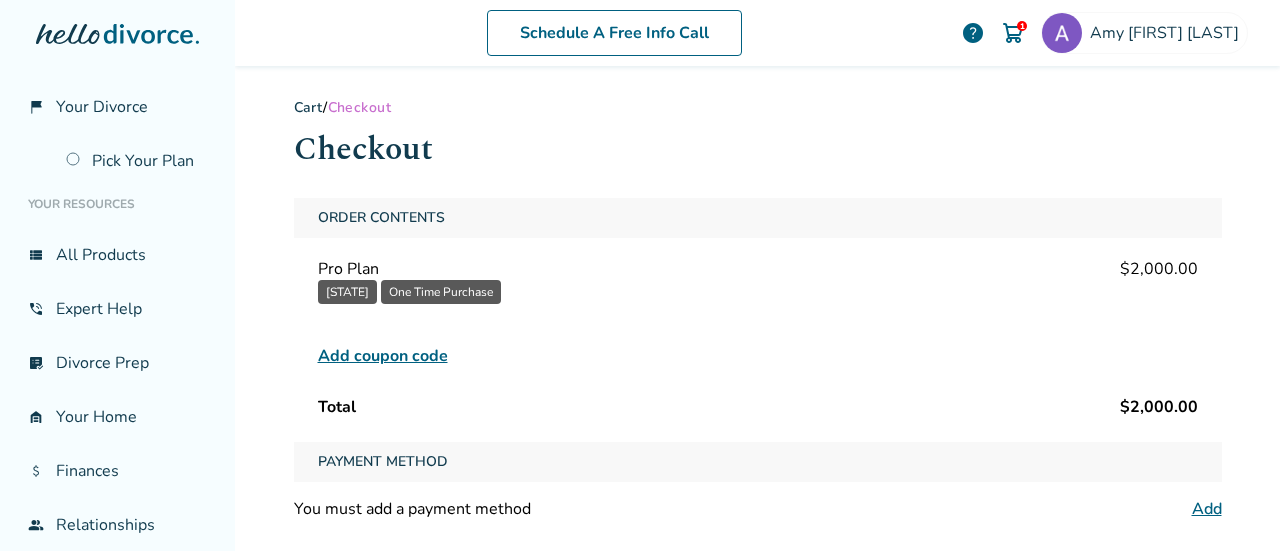 click at bounding box center [0, 551] 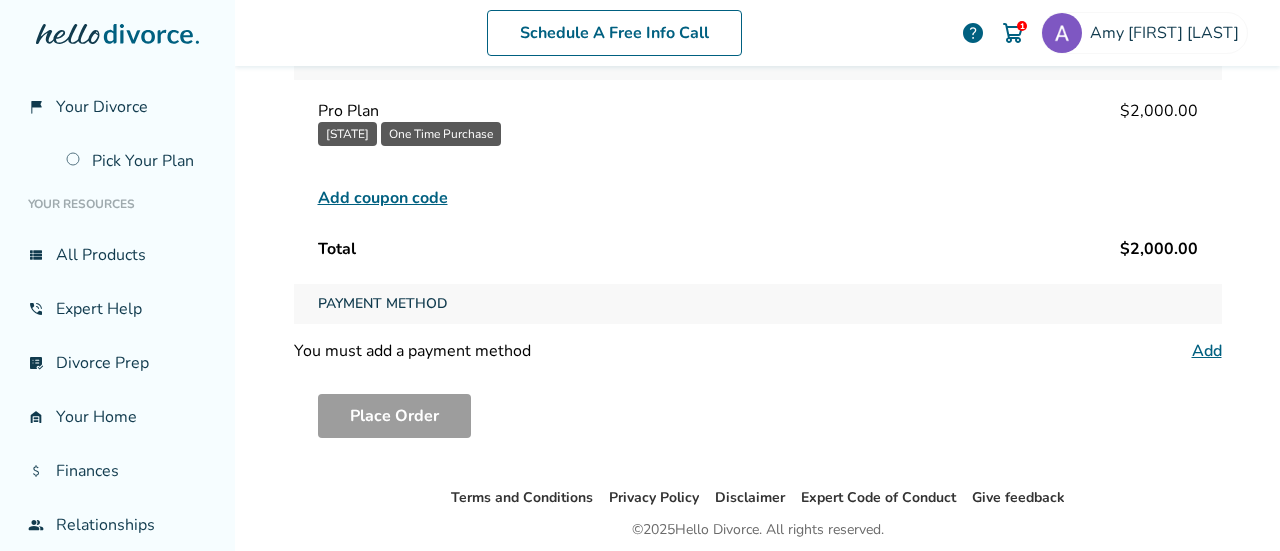 scroll, scrollTop: 160, scrollLeft: 0, axis: vertical 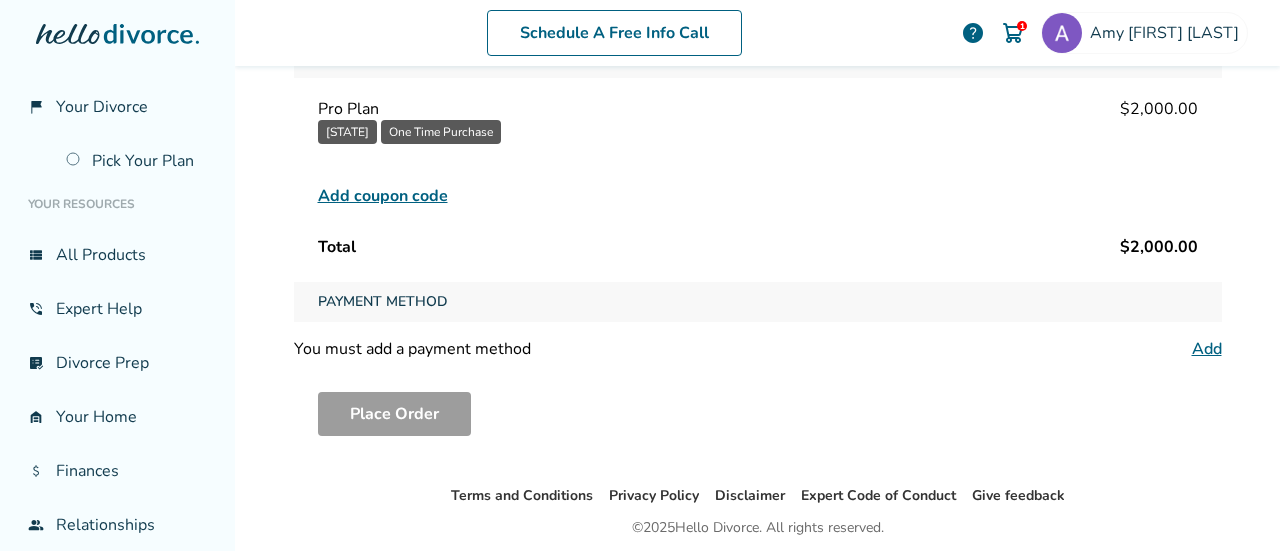 click on "Add" at bounding box center [1207, 349] 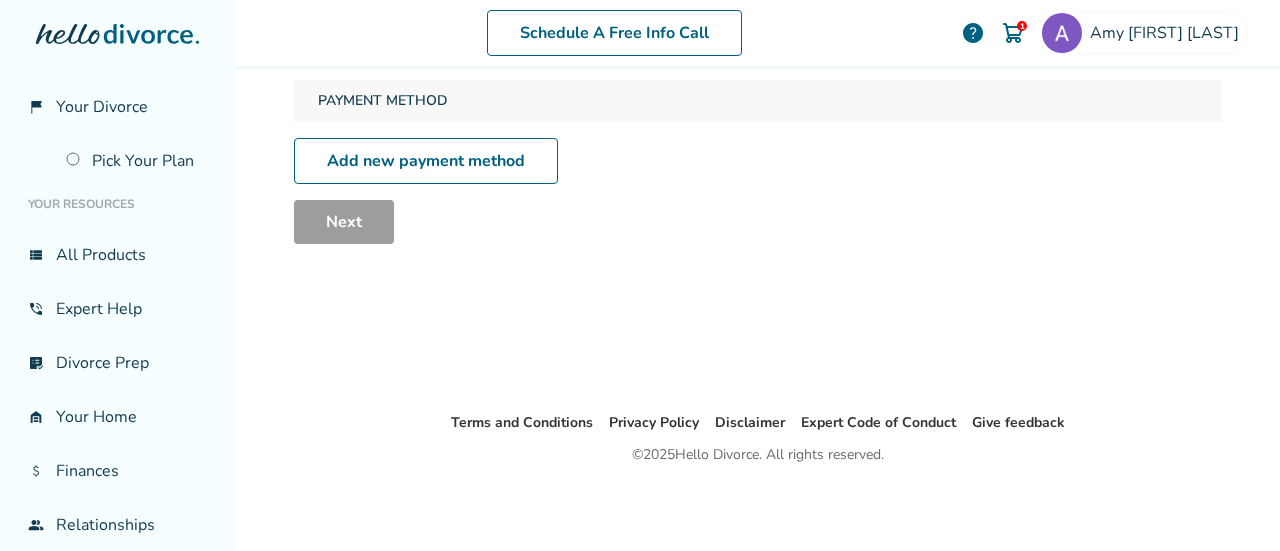 scroll, scrollTop: 98, scrollLeft: 0, axis: vertical 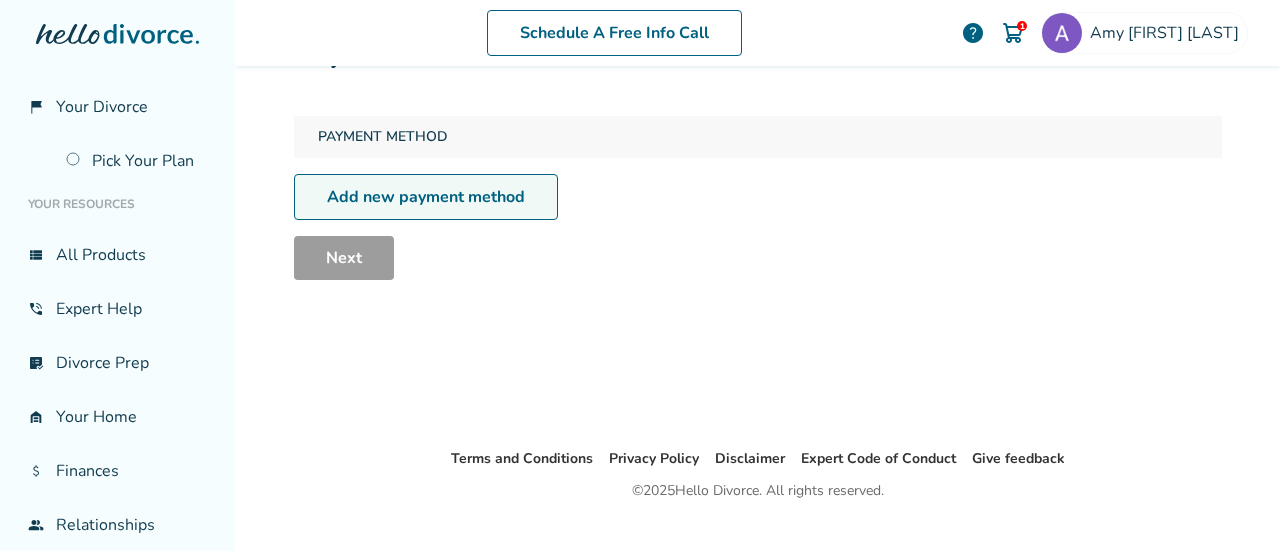 click on "Add new payment method" at bounding box center (426, 197) 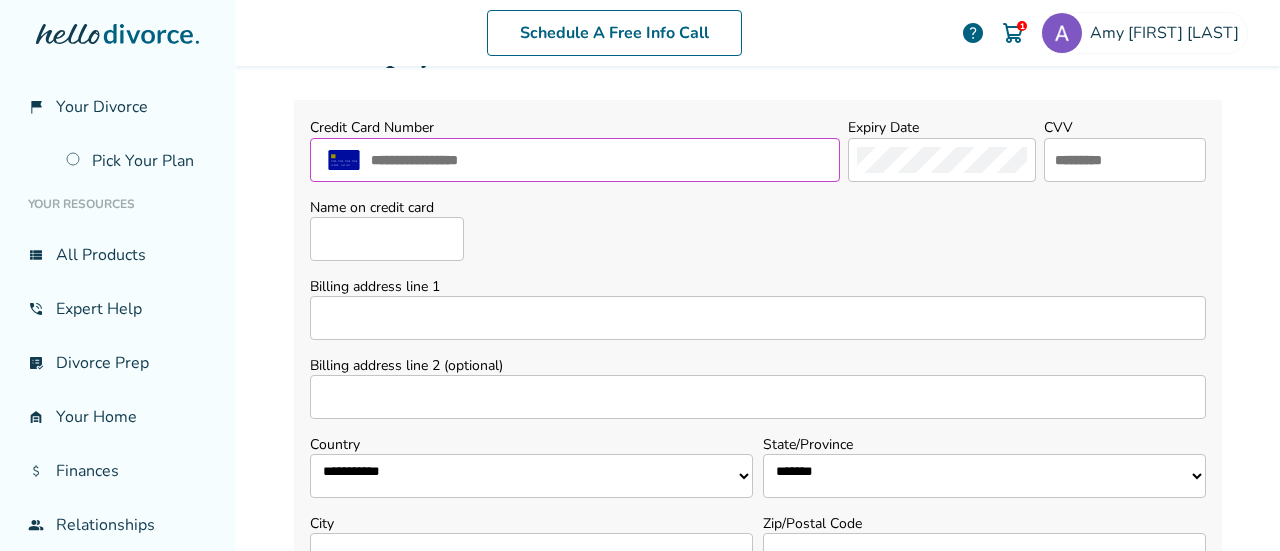 click at bounding box center (600, 160) 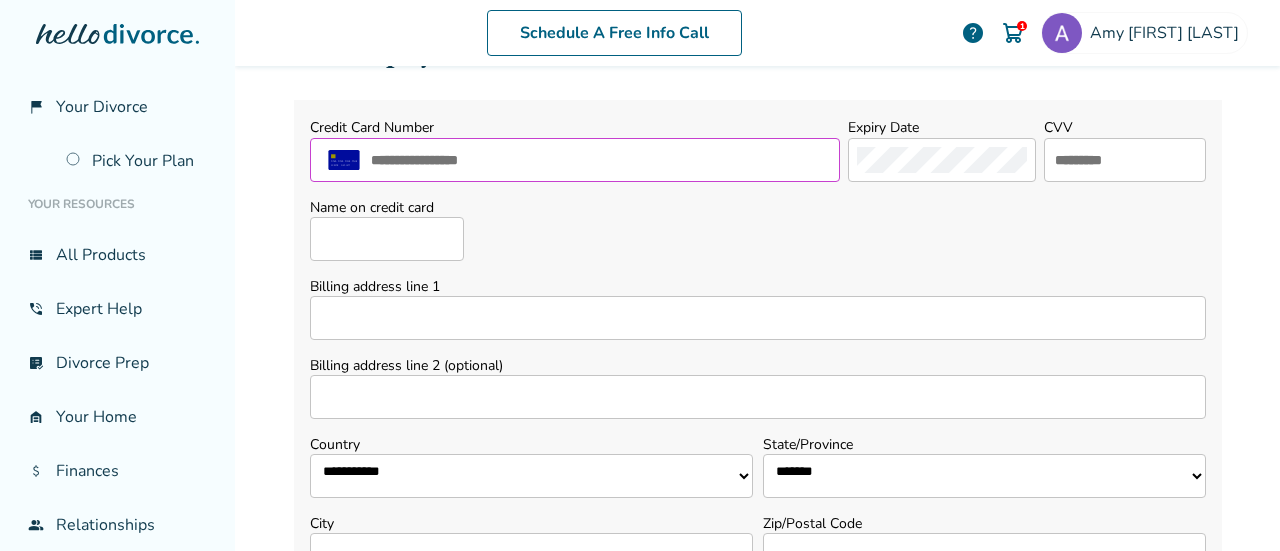 type on "**********" 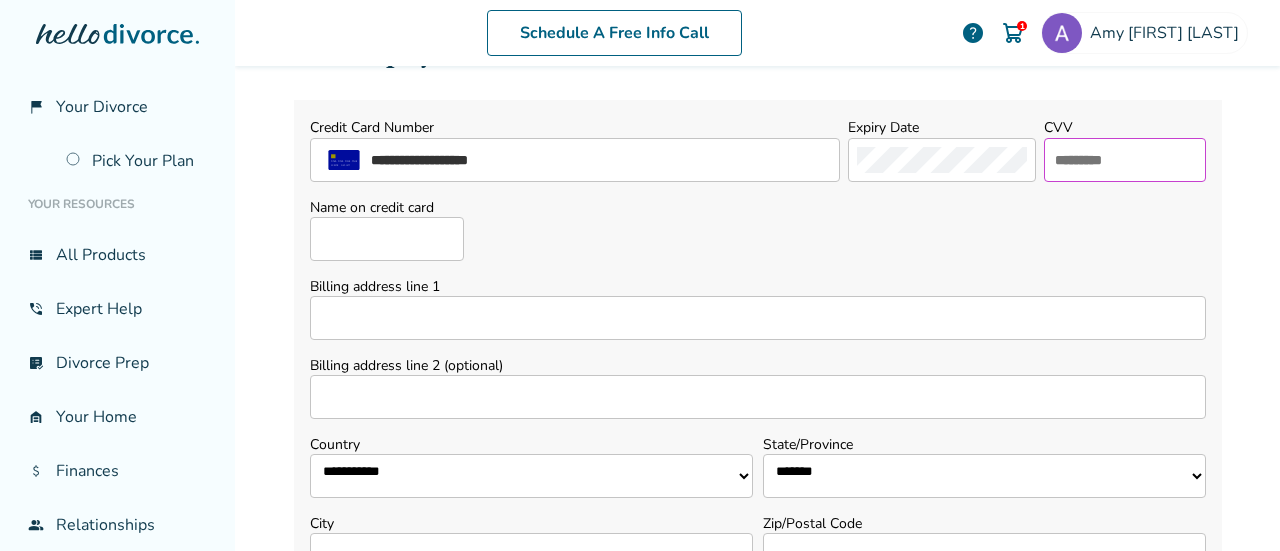 type on "***" 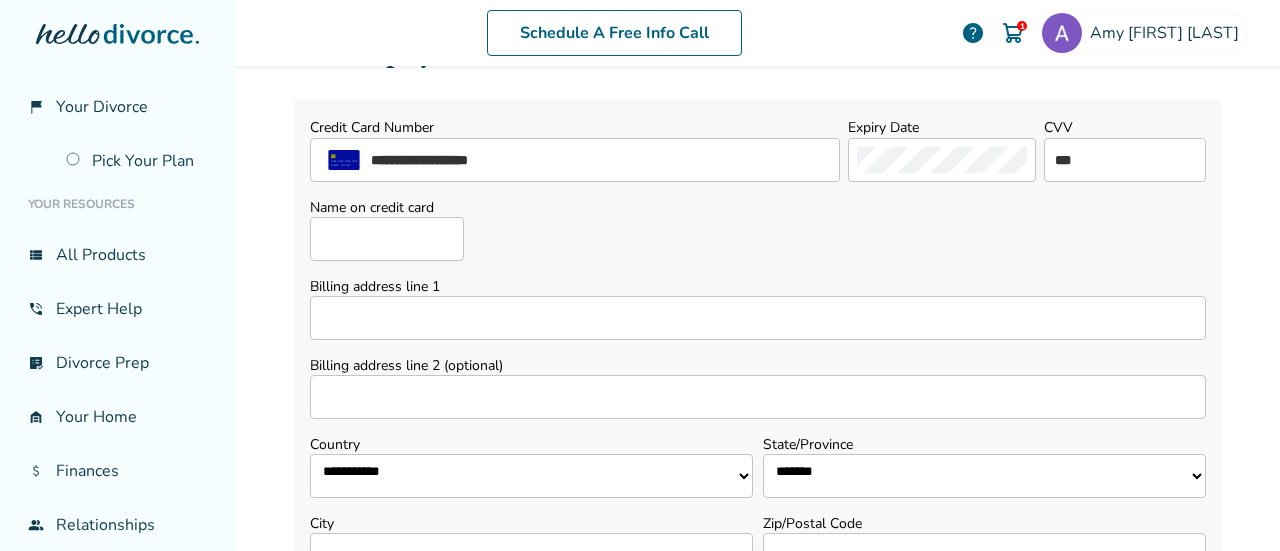 type on "**********" 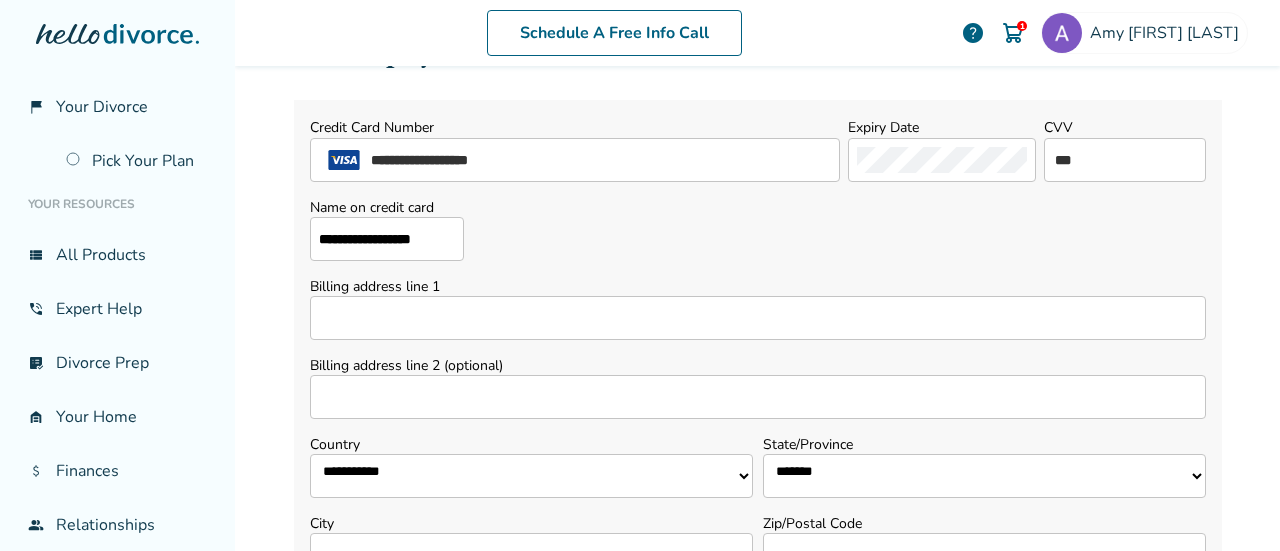 click on "Billing address line 1" at bounding box center (758, 318) 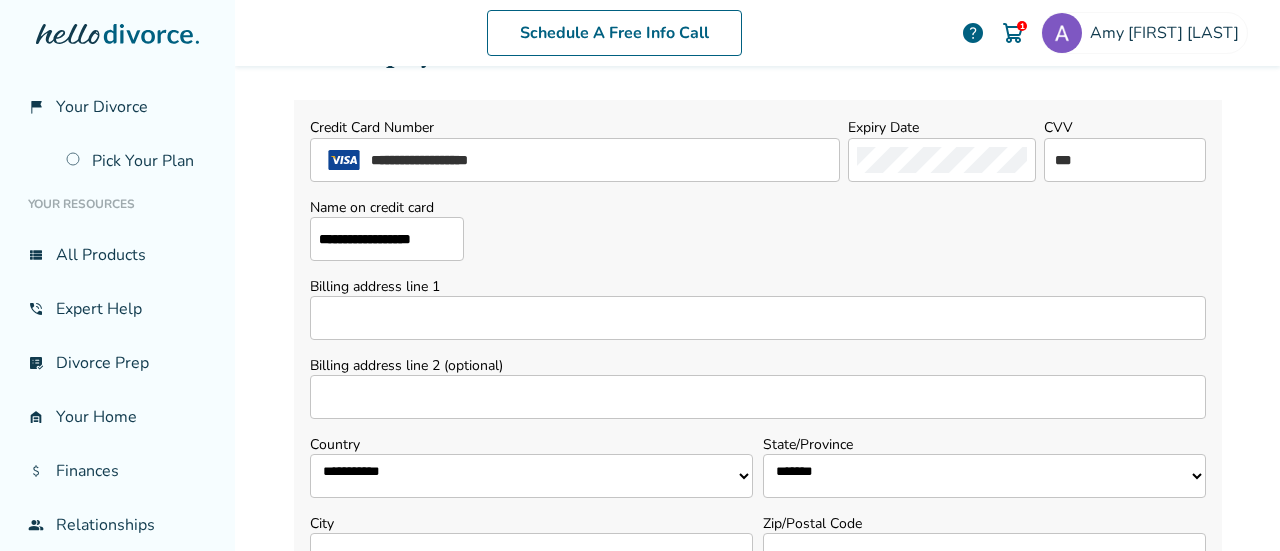 type on "**********" 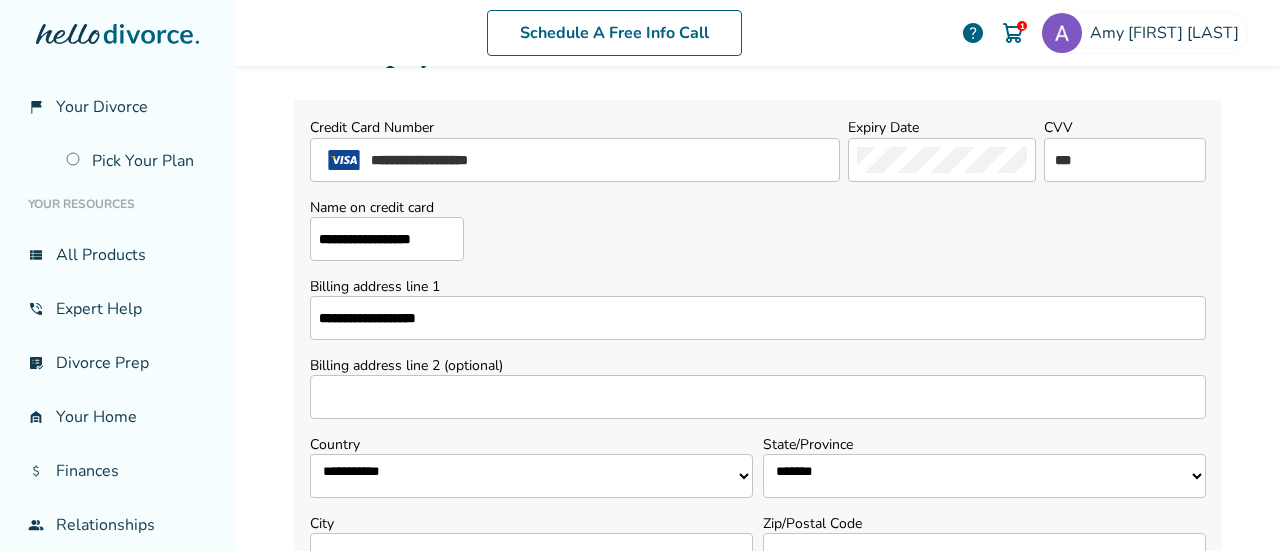 select on "**" 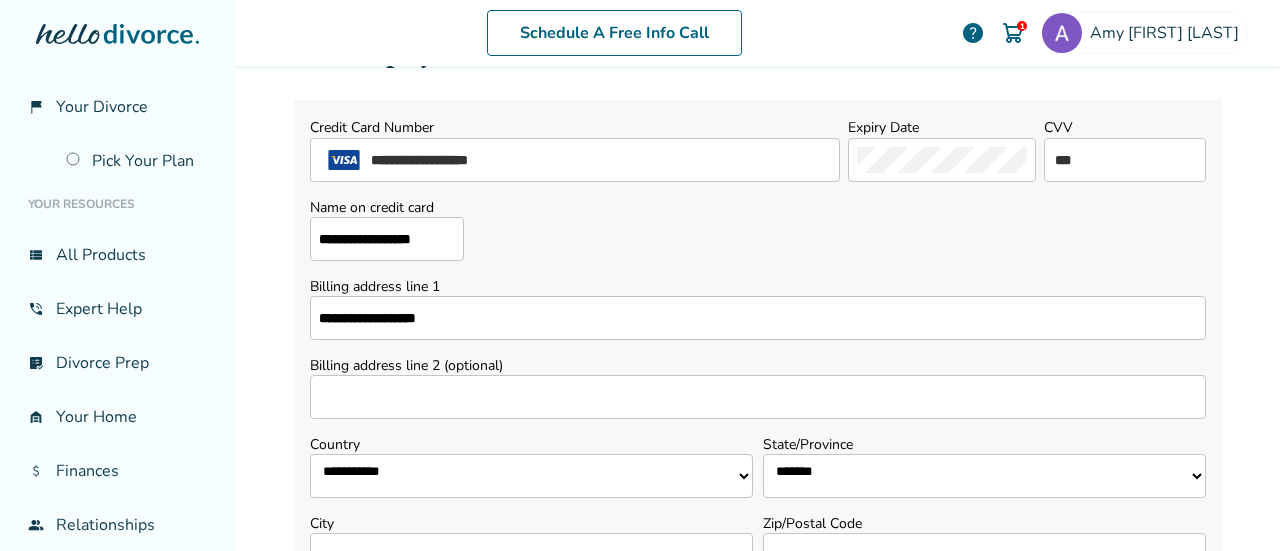 type on "**********" 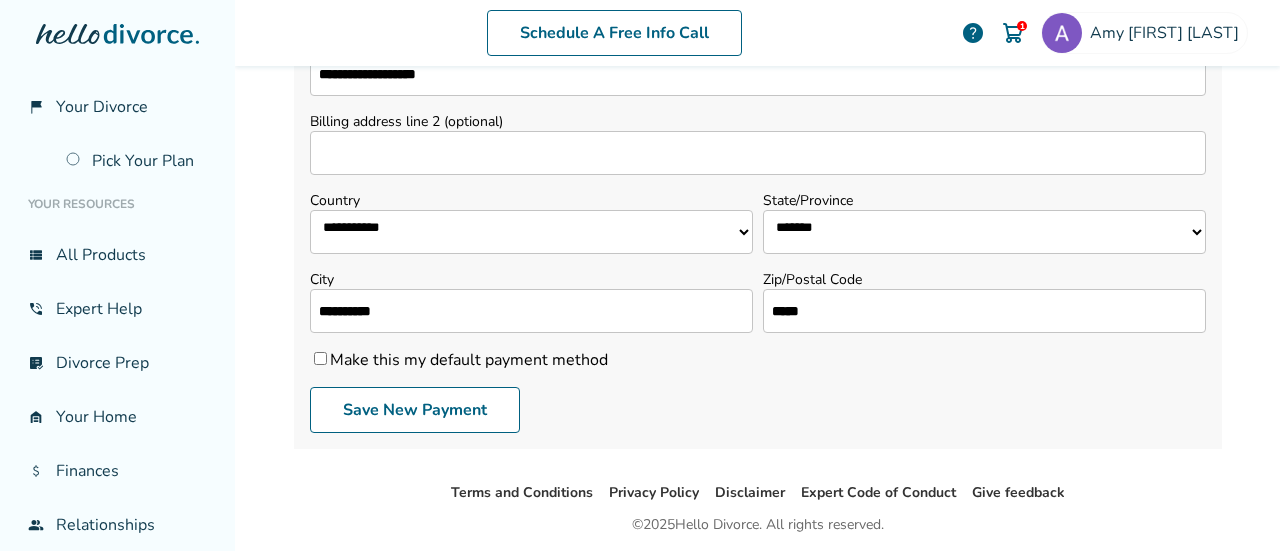 scroll, scrollTop: 344, scrollLeft: 0, axis: vertical 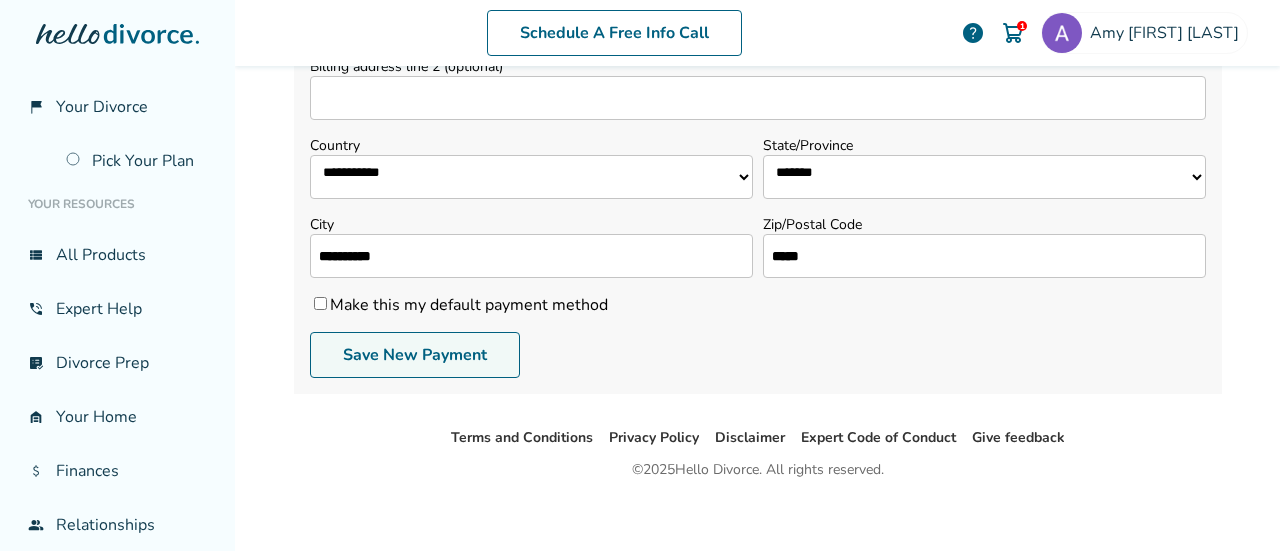click on "Save New Payment" at bounding box center (415, 355) 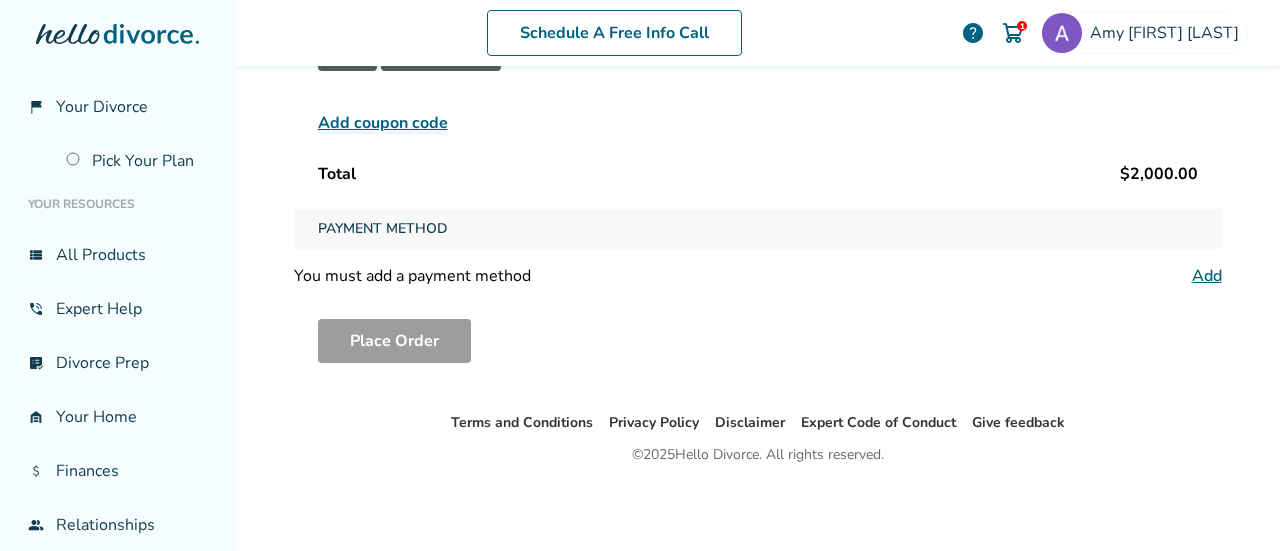 scroll, scrollTop: 98, scrollLeft: 0, axis: vertical 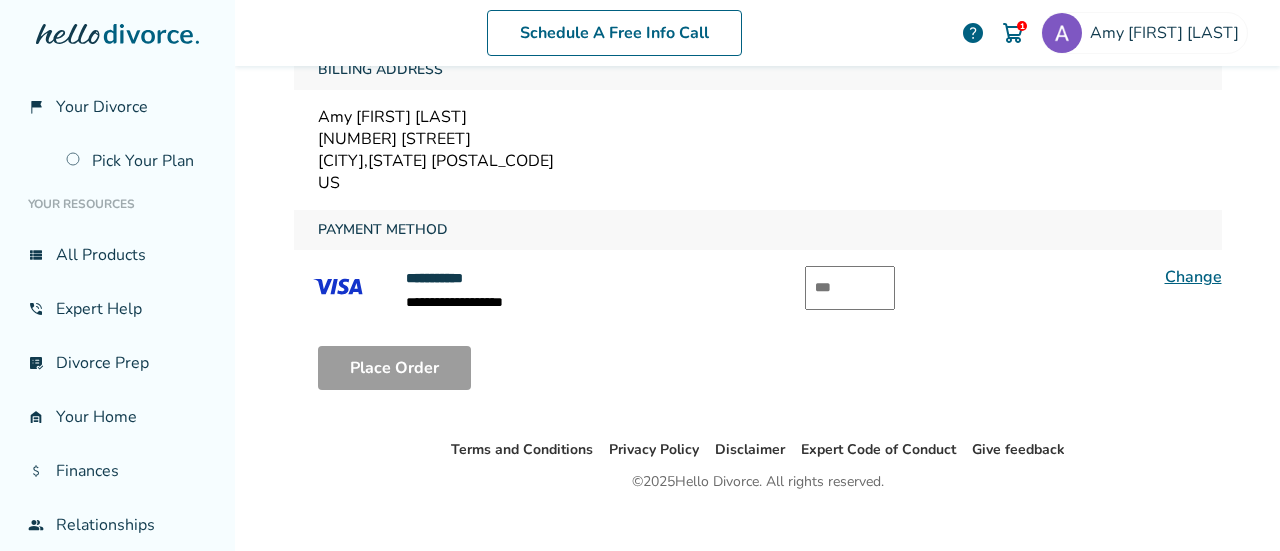 click at bounding box center (850, 288) 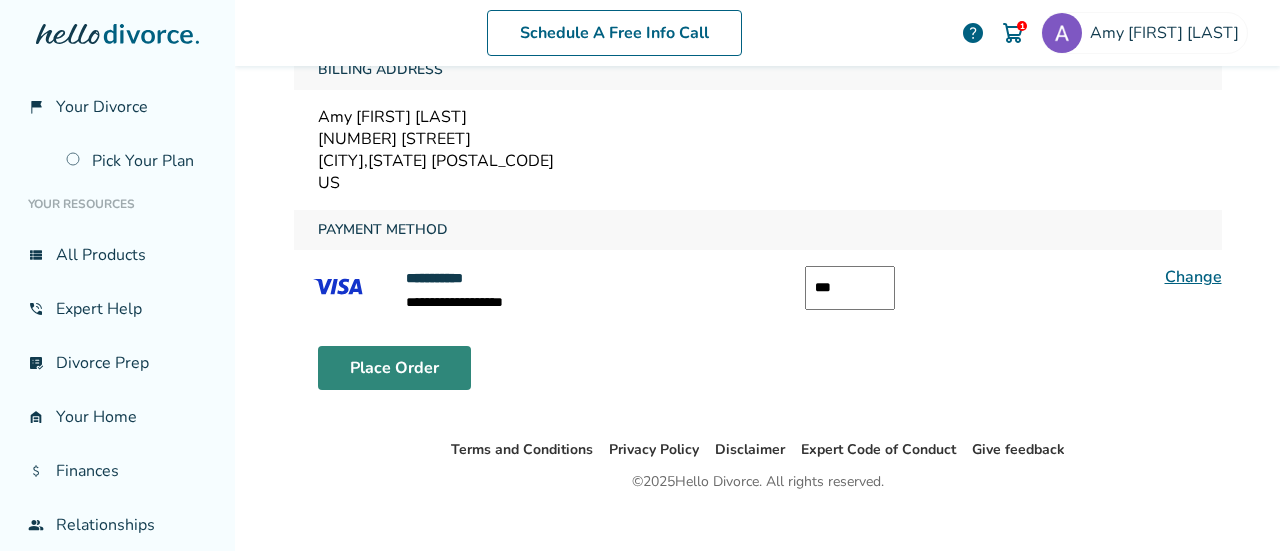 type on "***" 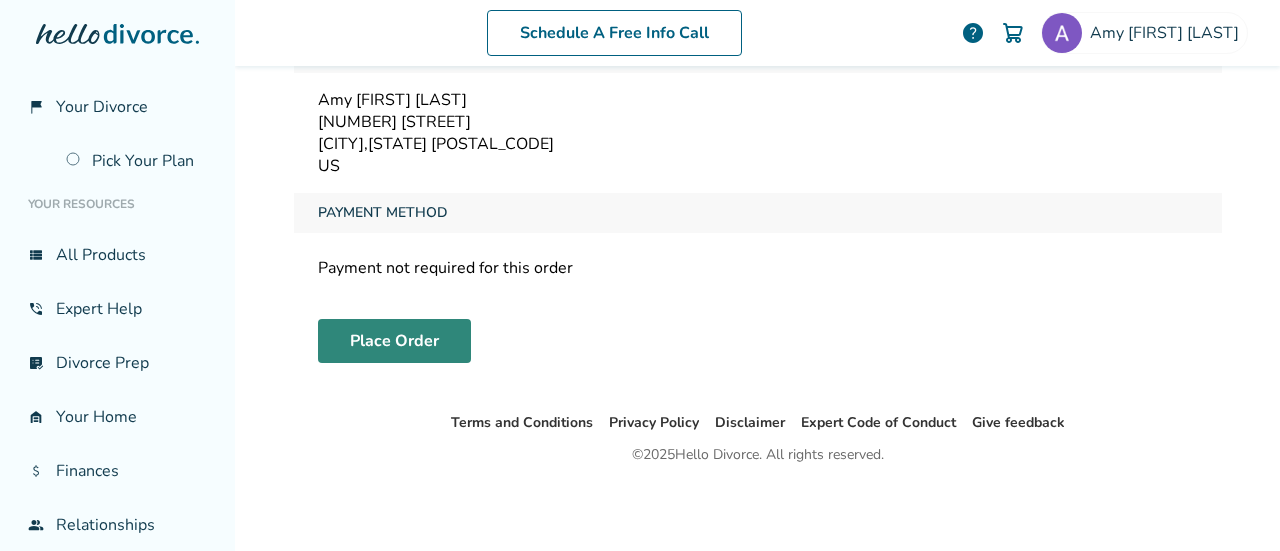 scroll, scrollTop: 98, scrollLeft: 0, axis: vertical 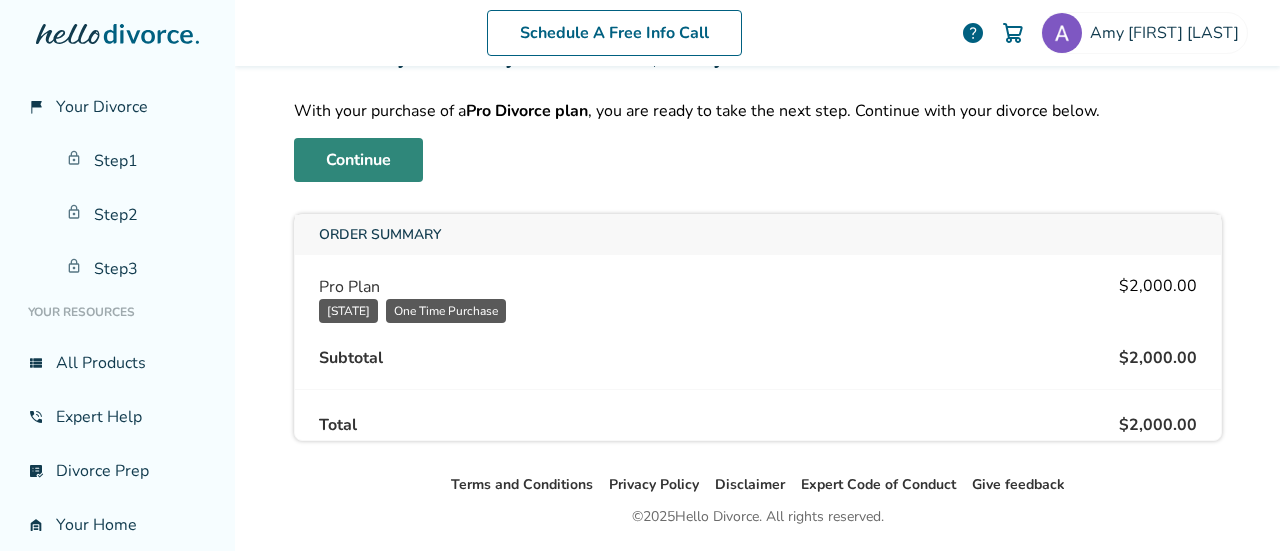 click on "Continue" at bounding box center (358, 160) 